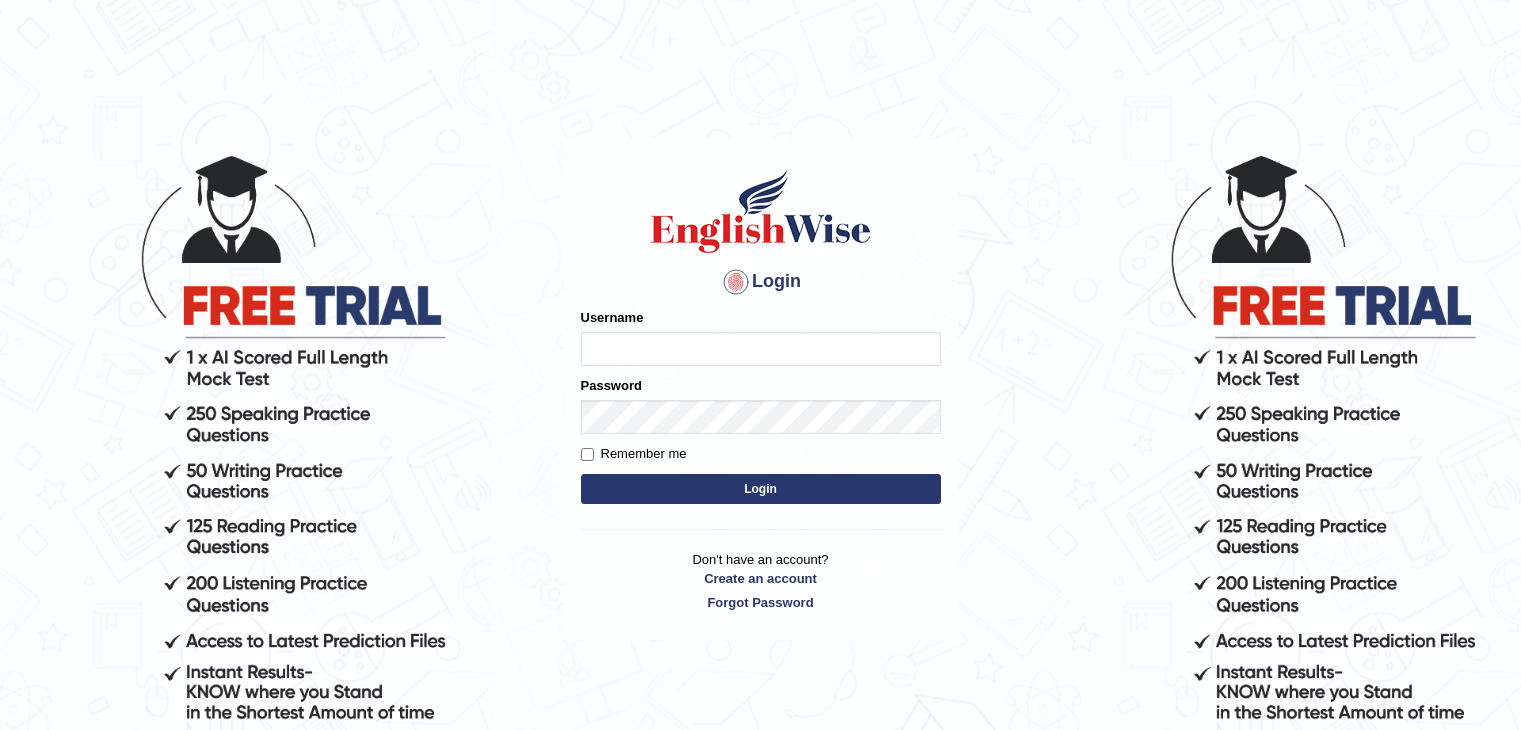 scroll, scrollTop: 0, scrollLeft: 0, axis: both 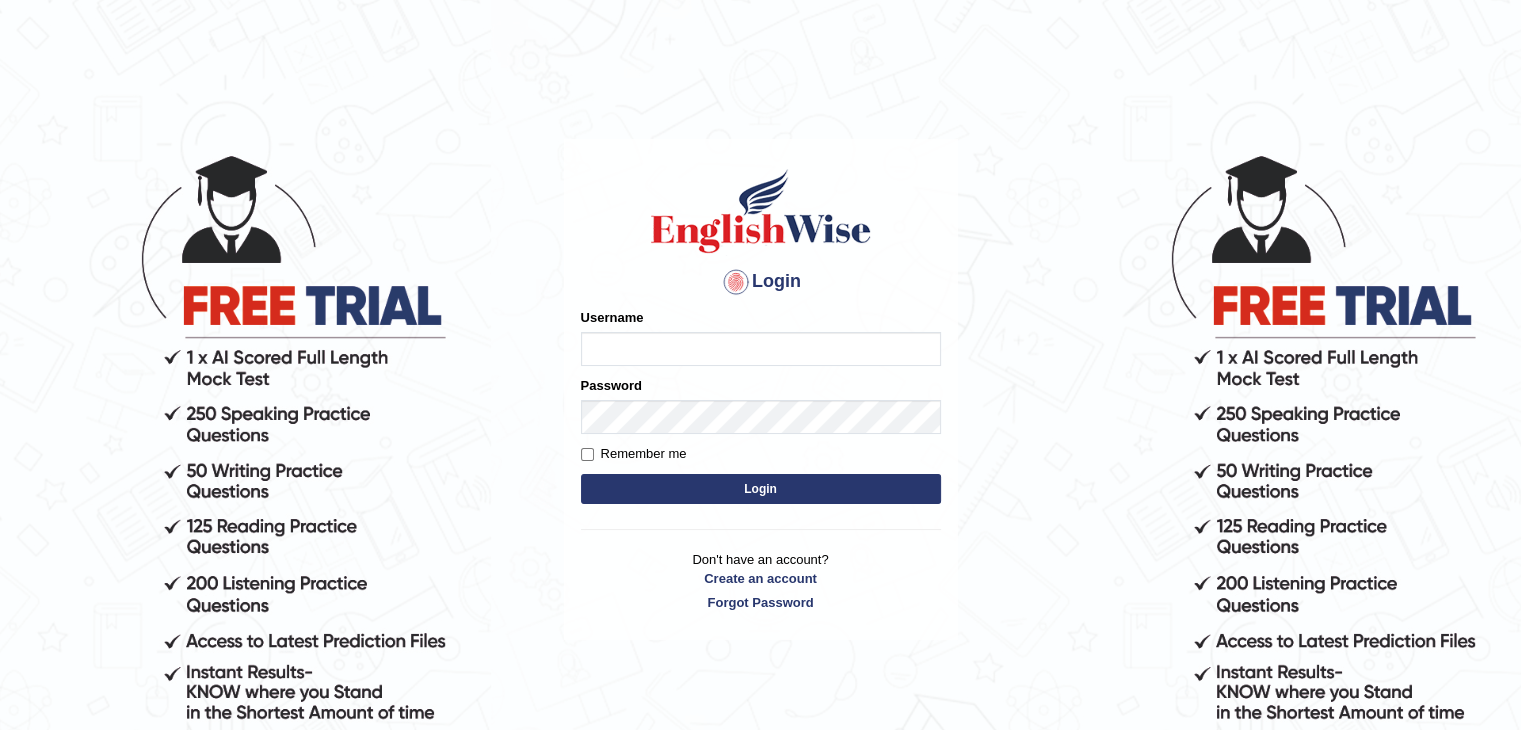 type on "[FIRST]_[LAST]" 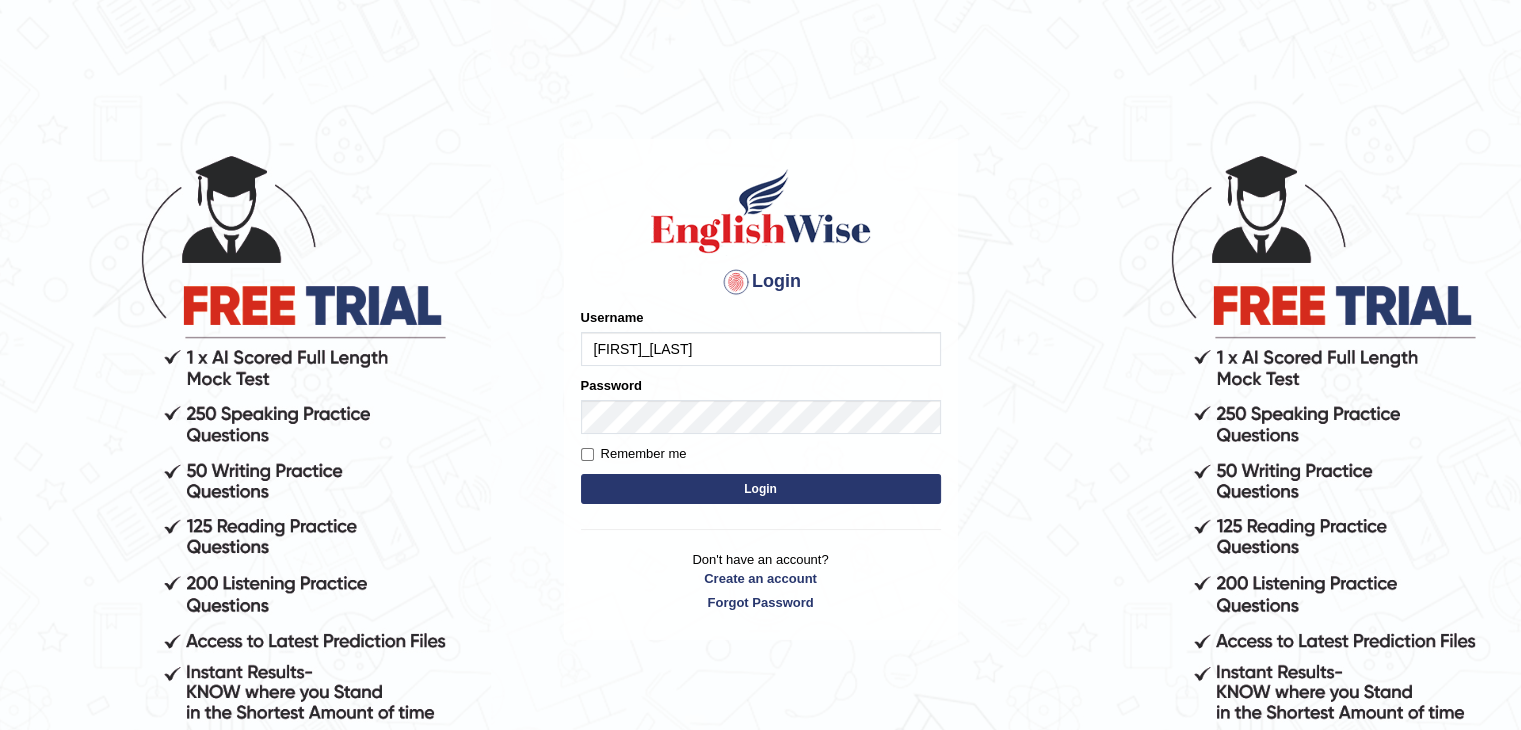 click on "Login" at bounding box center [761, 489] 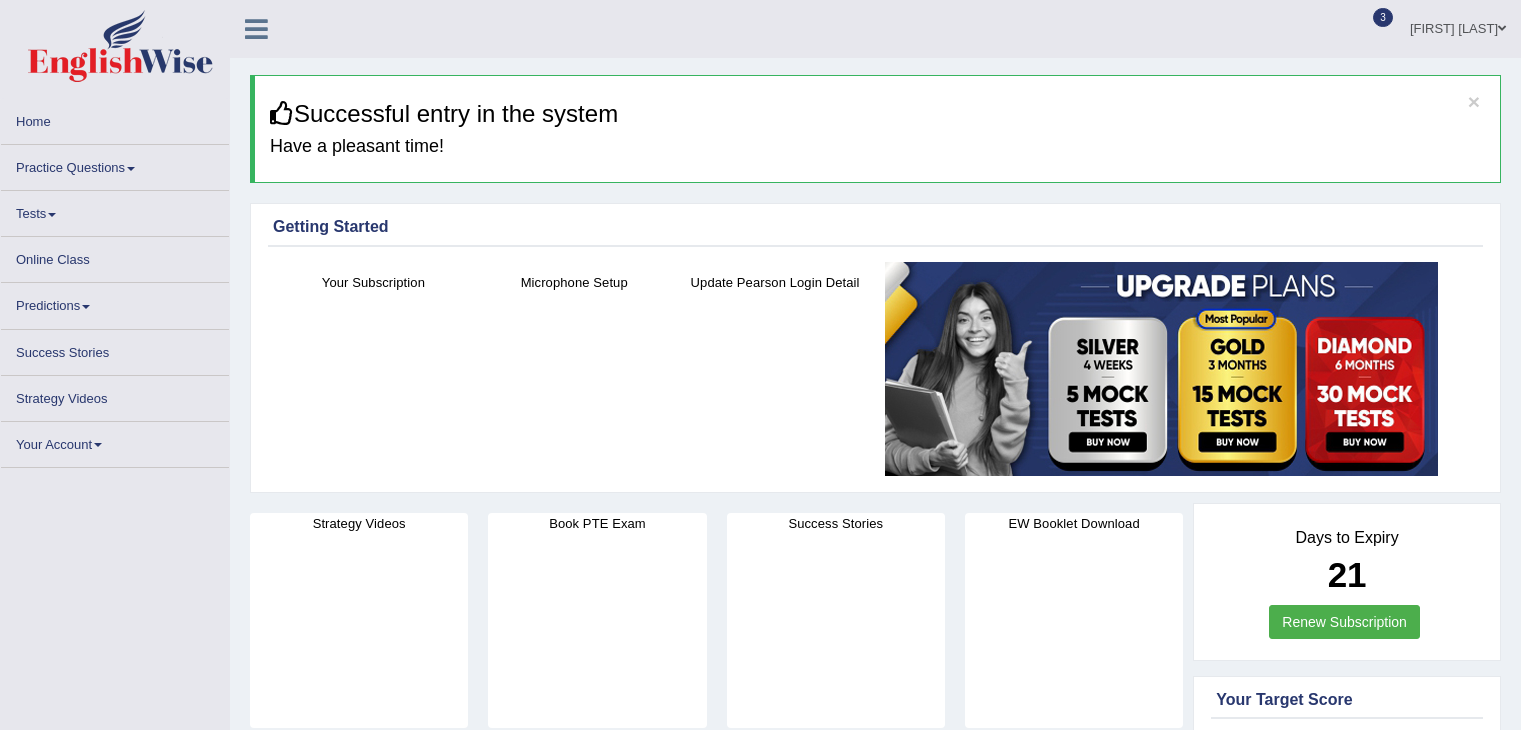 scroll, scrollTop: 0, scrollLeft: 0, axis: both 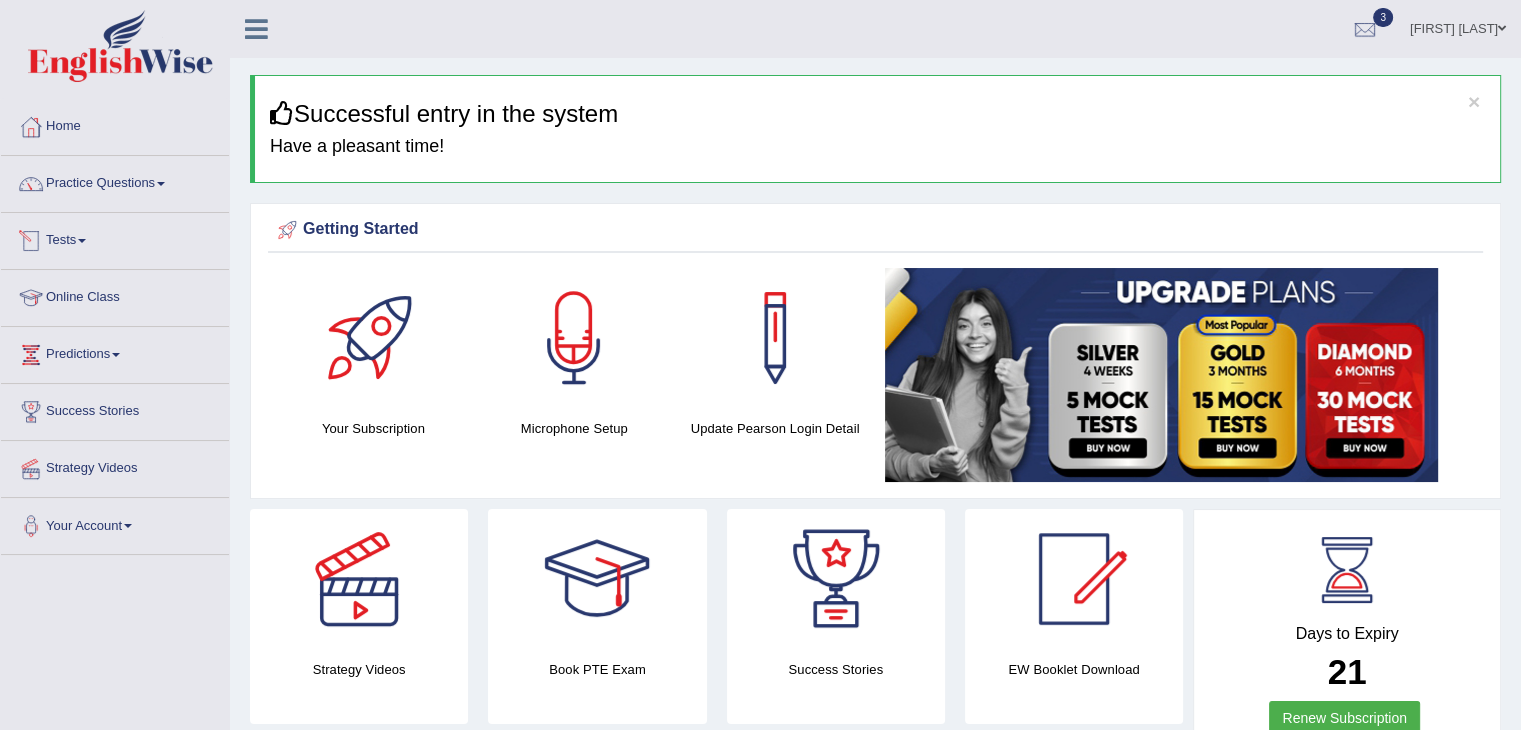 click on "Tests" at bounding box center (115, 238) 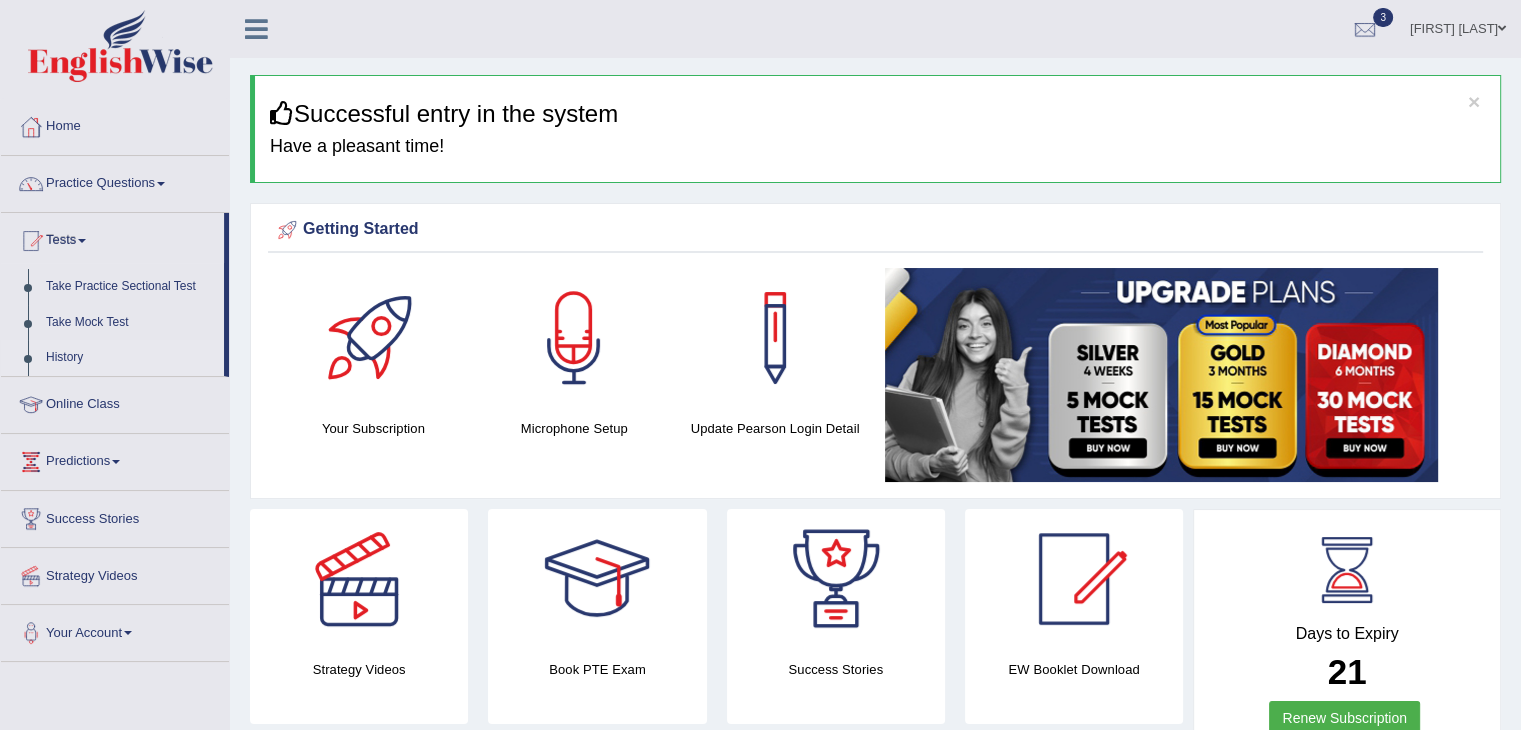 click on "History" at bounding box center (130, 358) 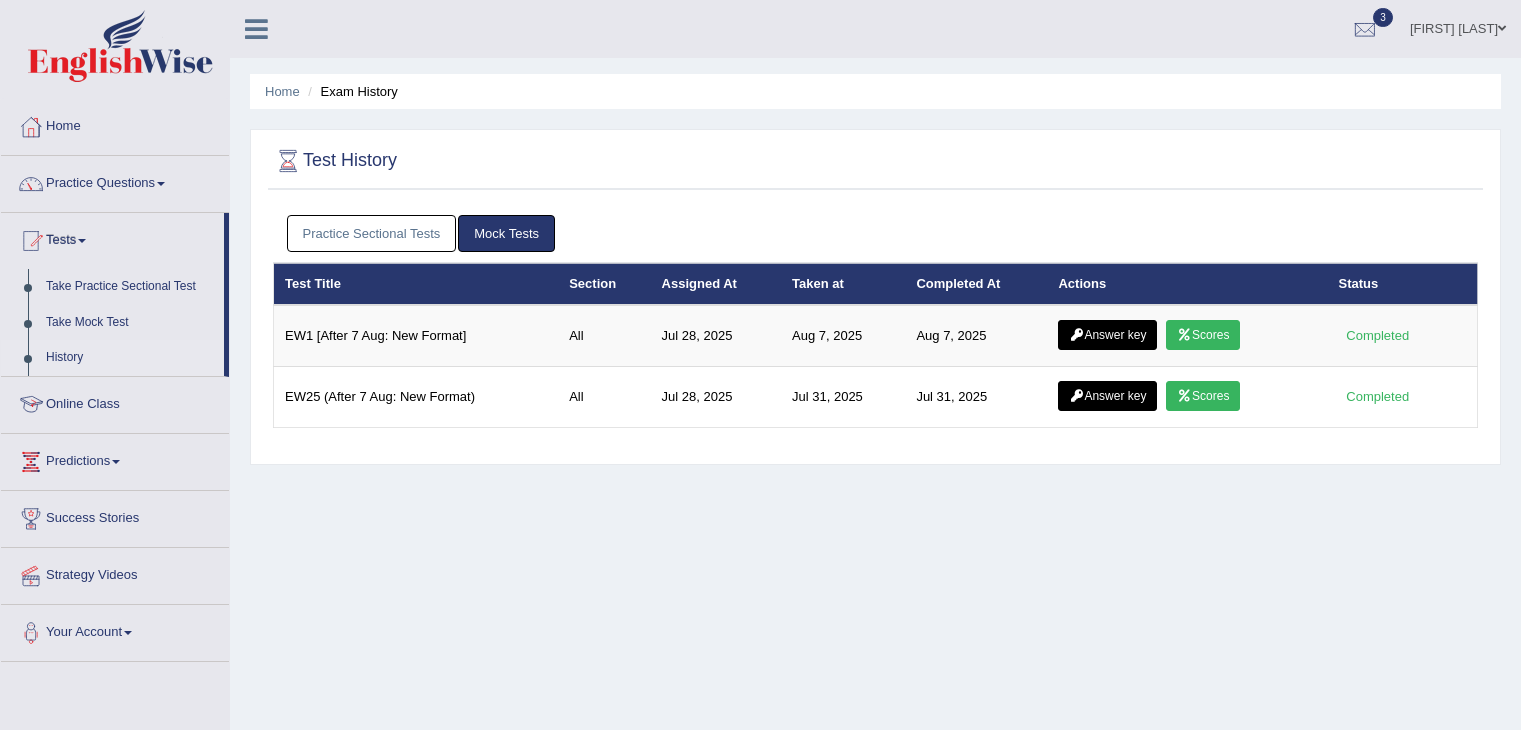 scroll, scrollTop: 0, scrollLeft: 0, axis: both 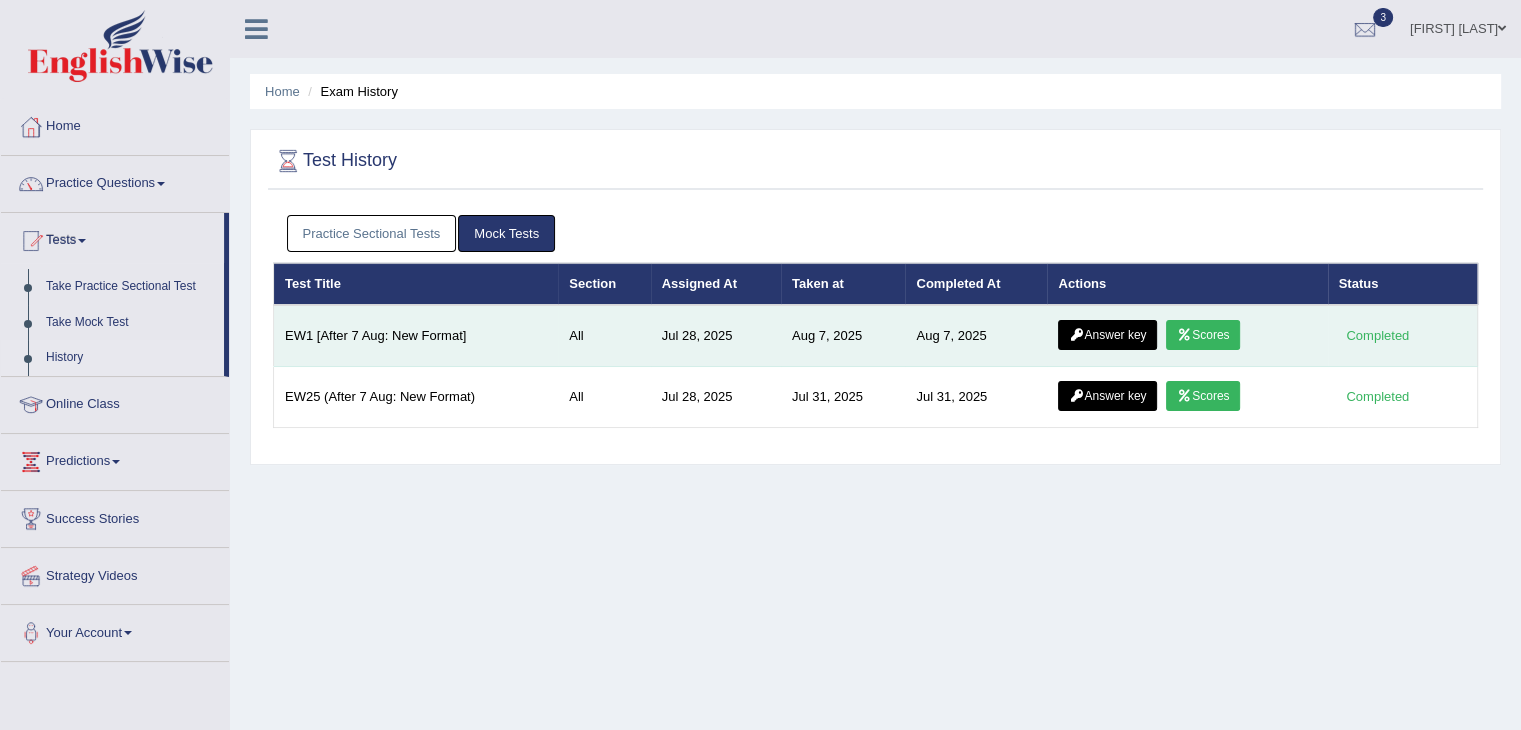click on "Scores" at bounding box center [1203, 335] 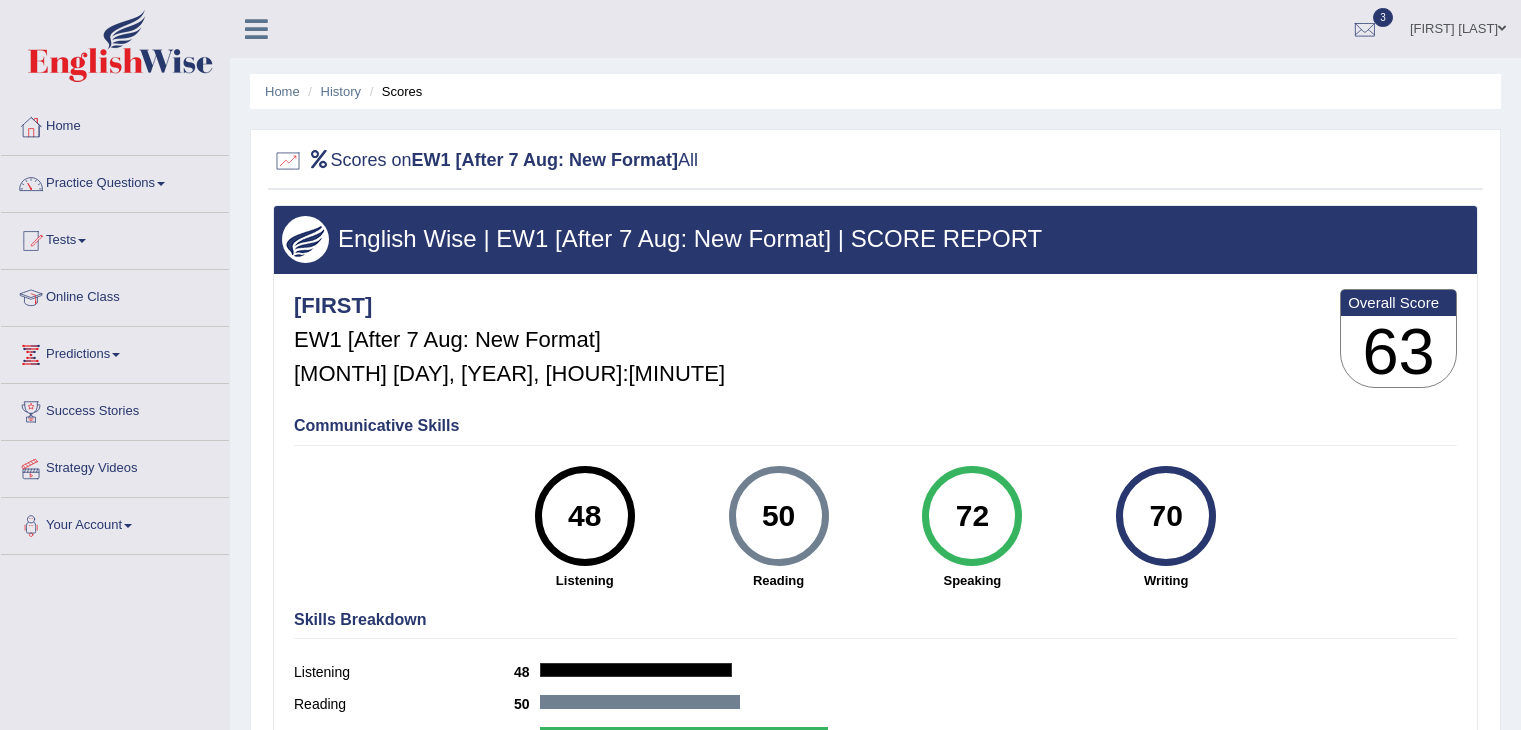 scroll, scrollTop: 0, scrollLeft: 0, axis: both 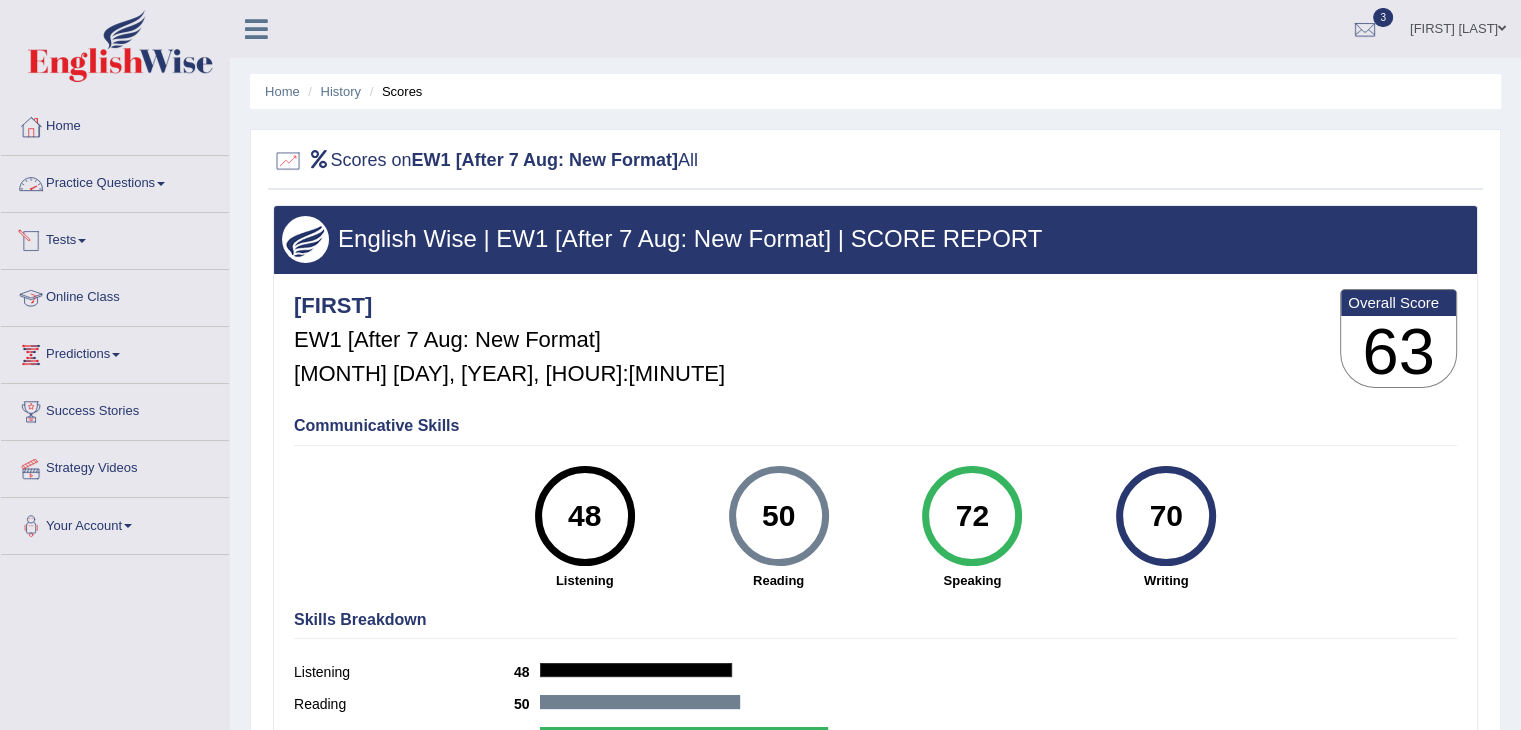 click on "Practice Questions" at bounding box center [115, 181] 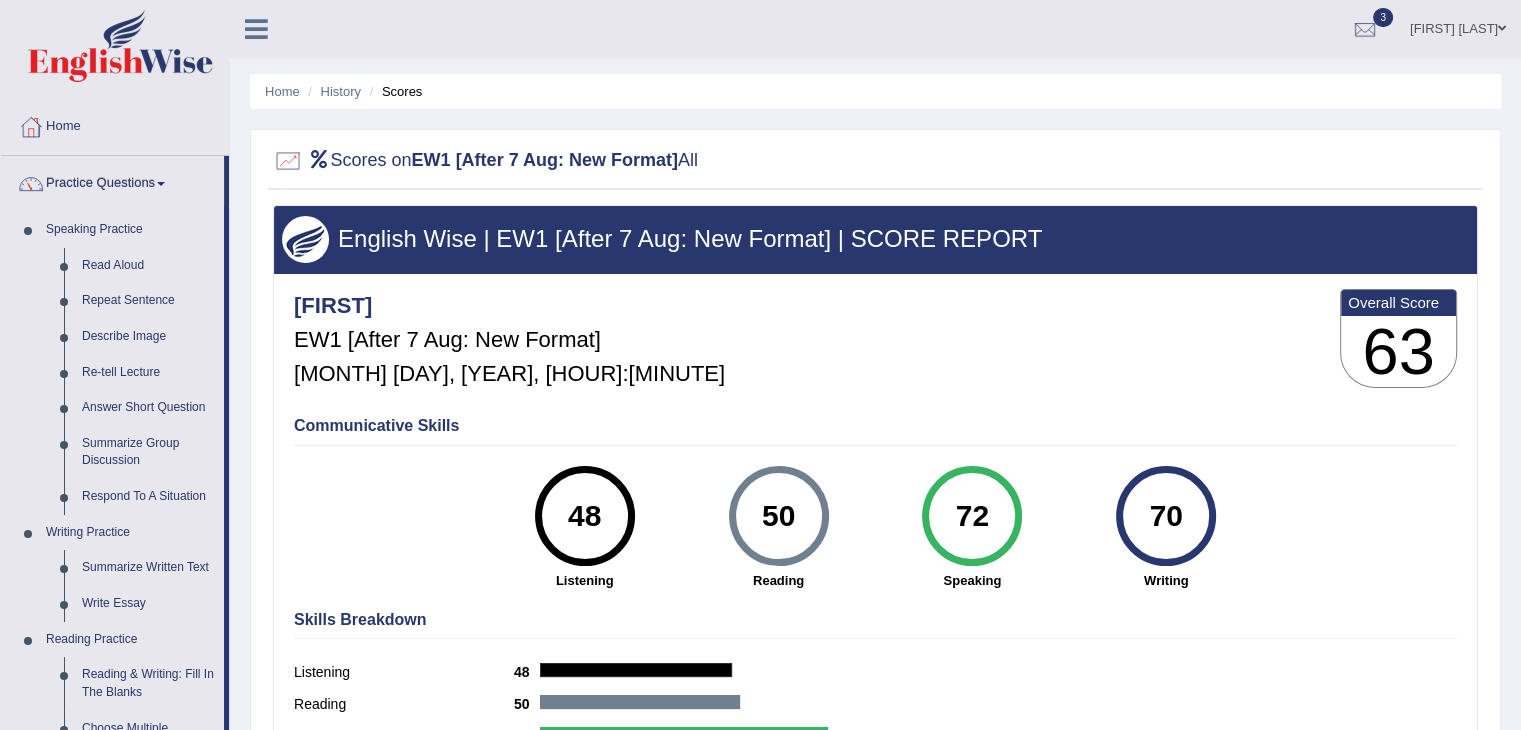 click on "Practice Questions" at bounding box center (112, 181) 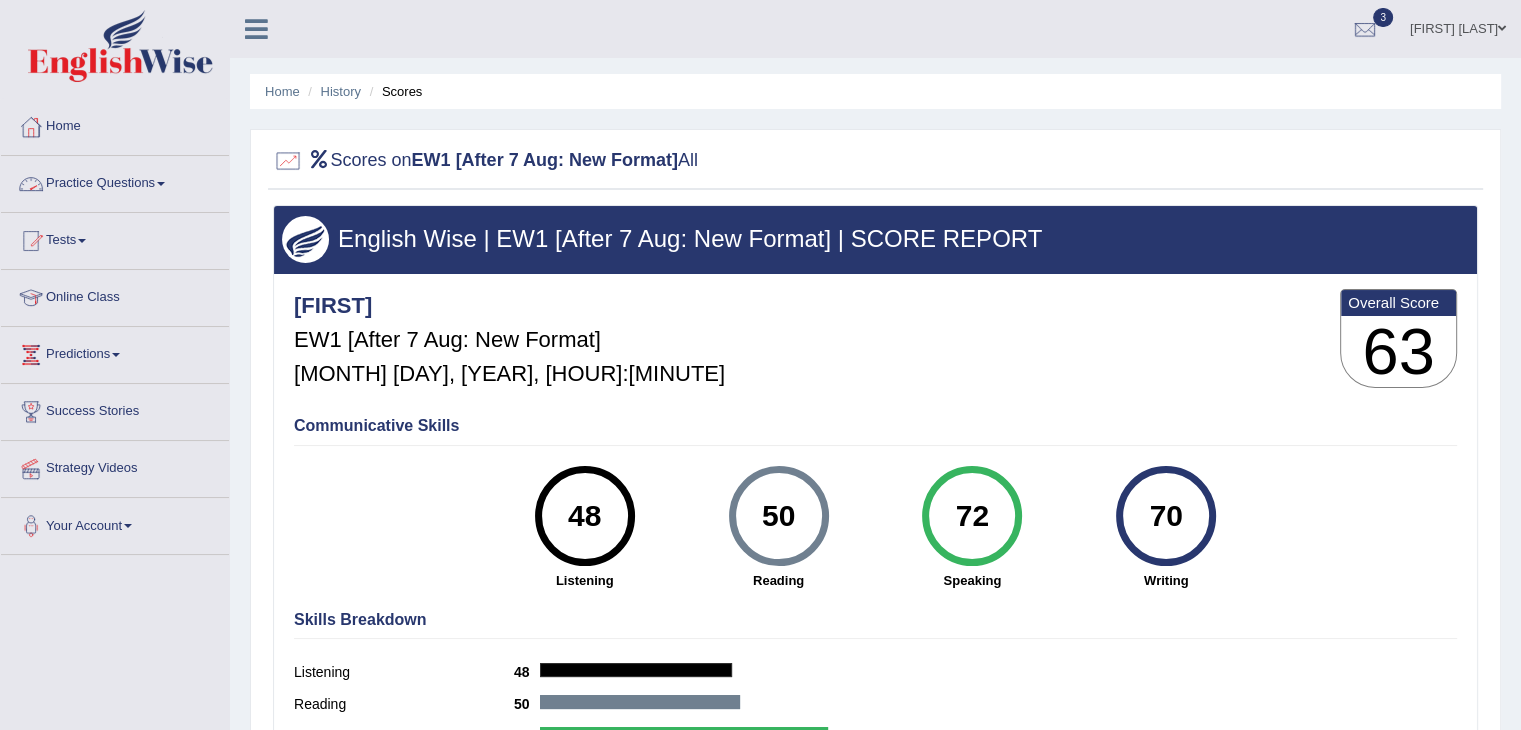 click on "Practice Questions" at bounding box center [115, 181] 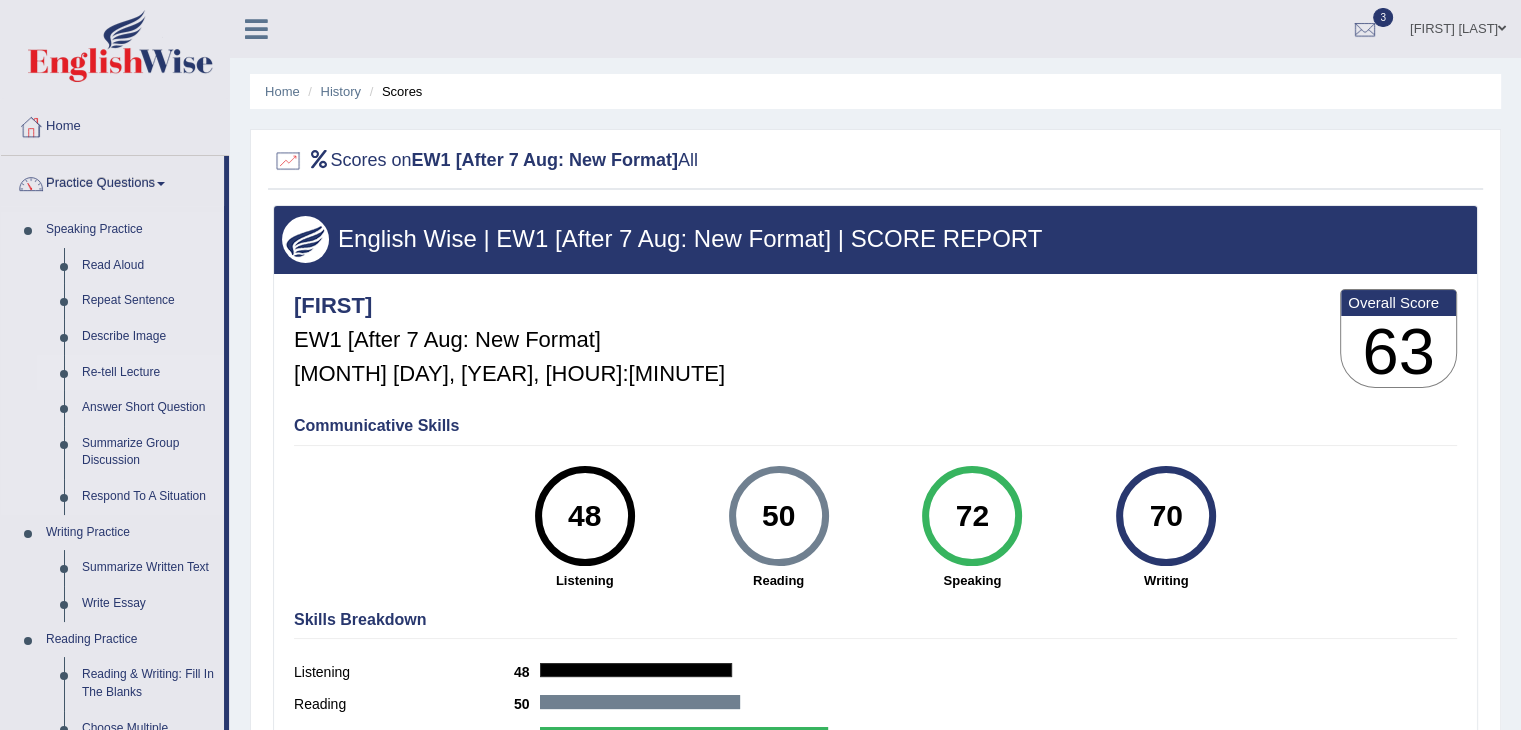 click on "Re-tell Lecture" at bounding box center (148, 373) 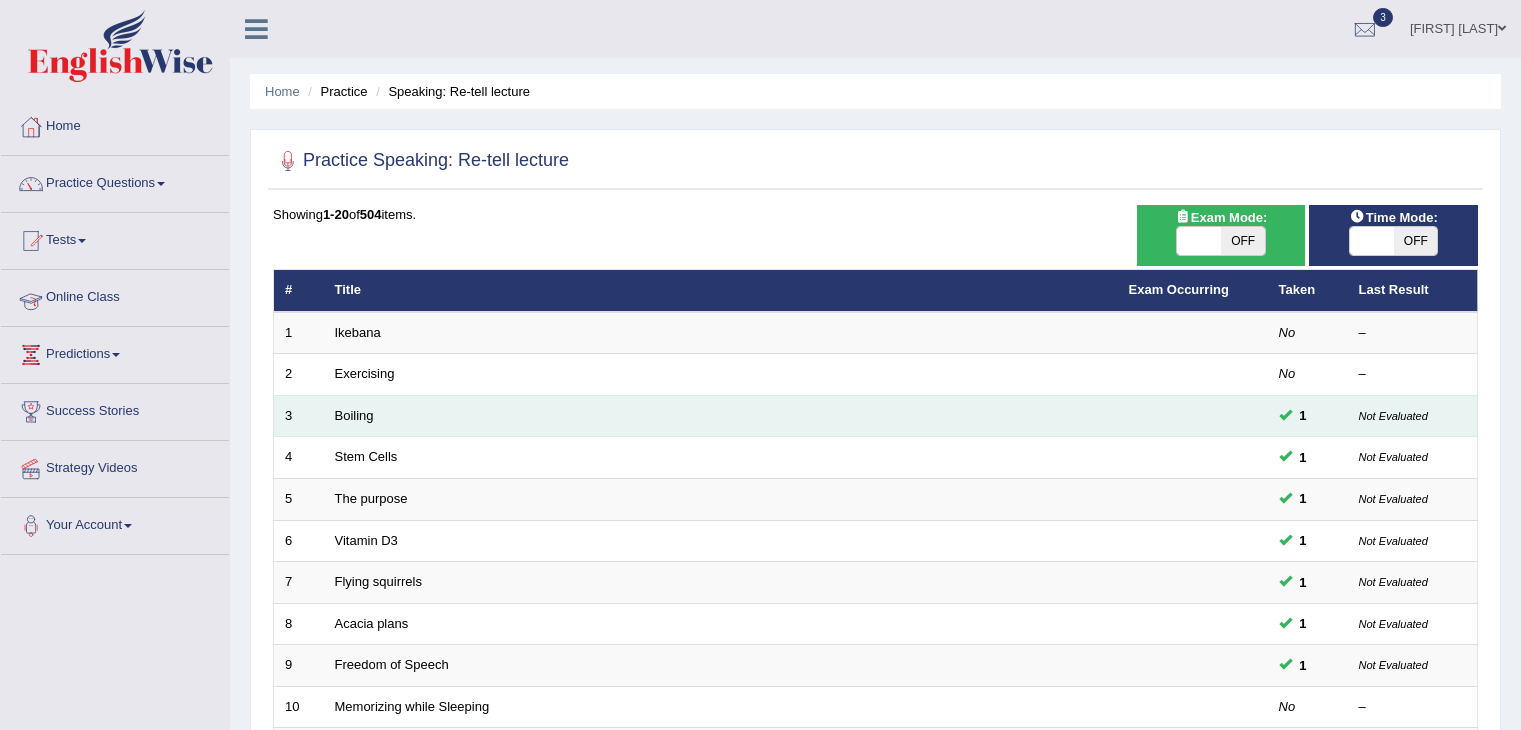 scroll, scrollTop: 0, scrollLeft: 0, axis: both 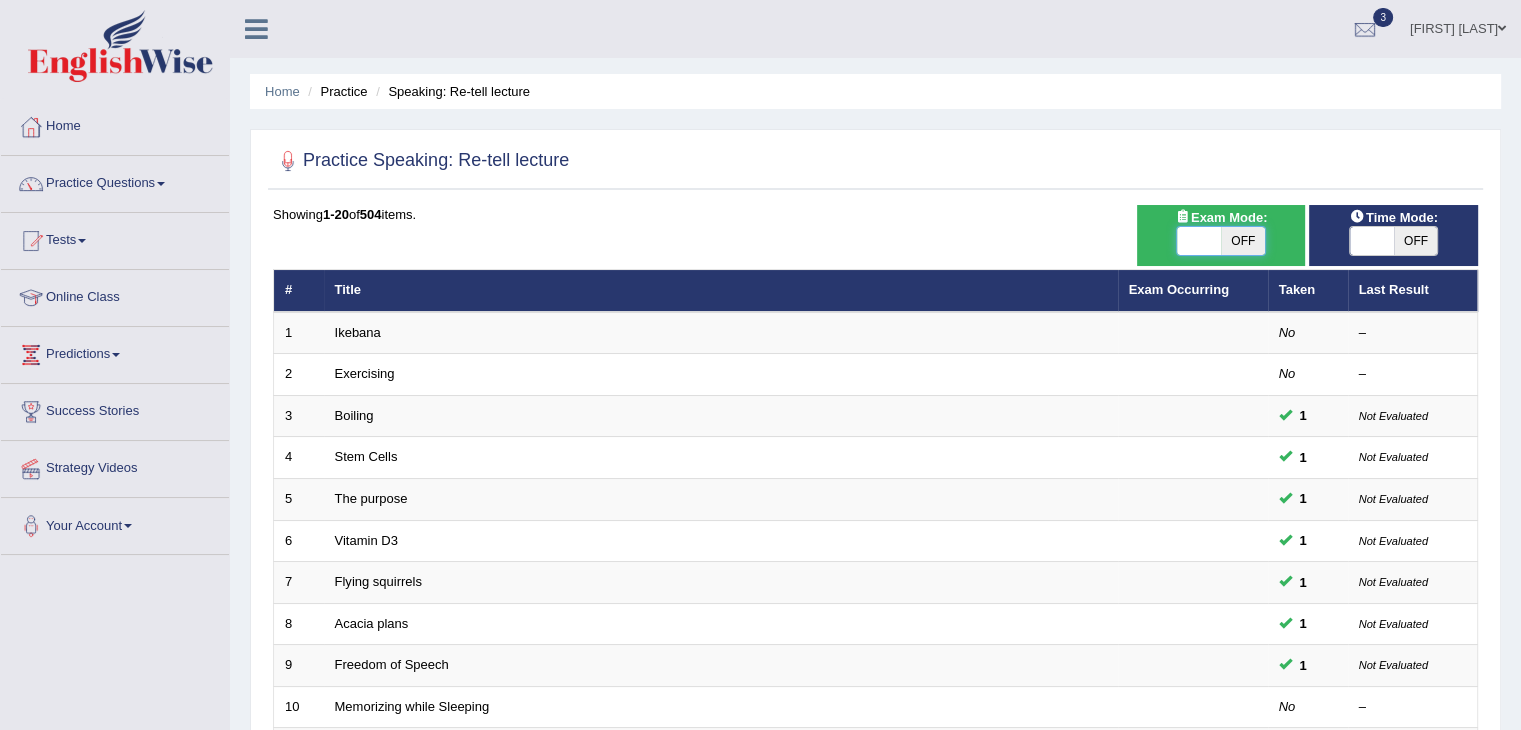 click at bounding box center [1199, 241] 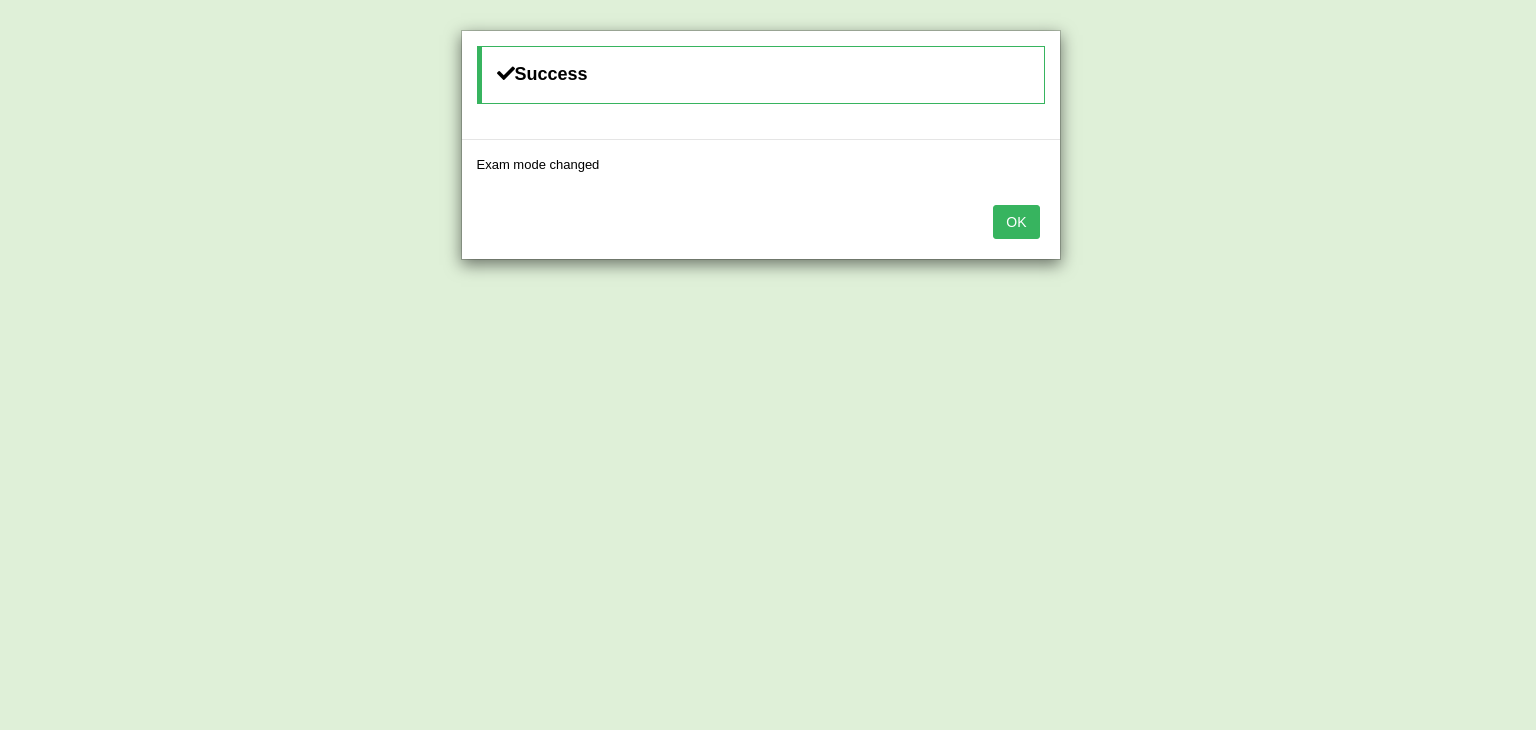 click on "OK" at bounding box center [1016, 222] 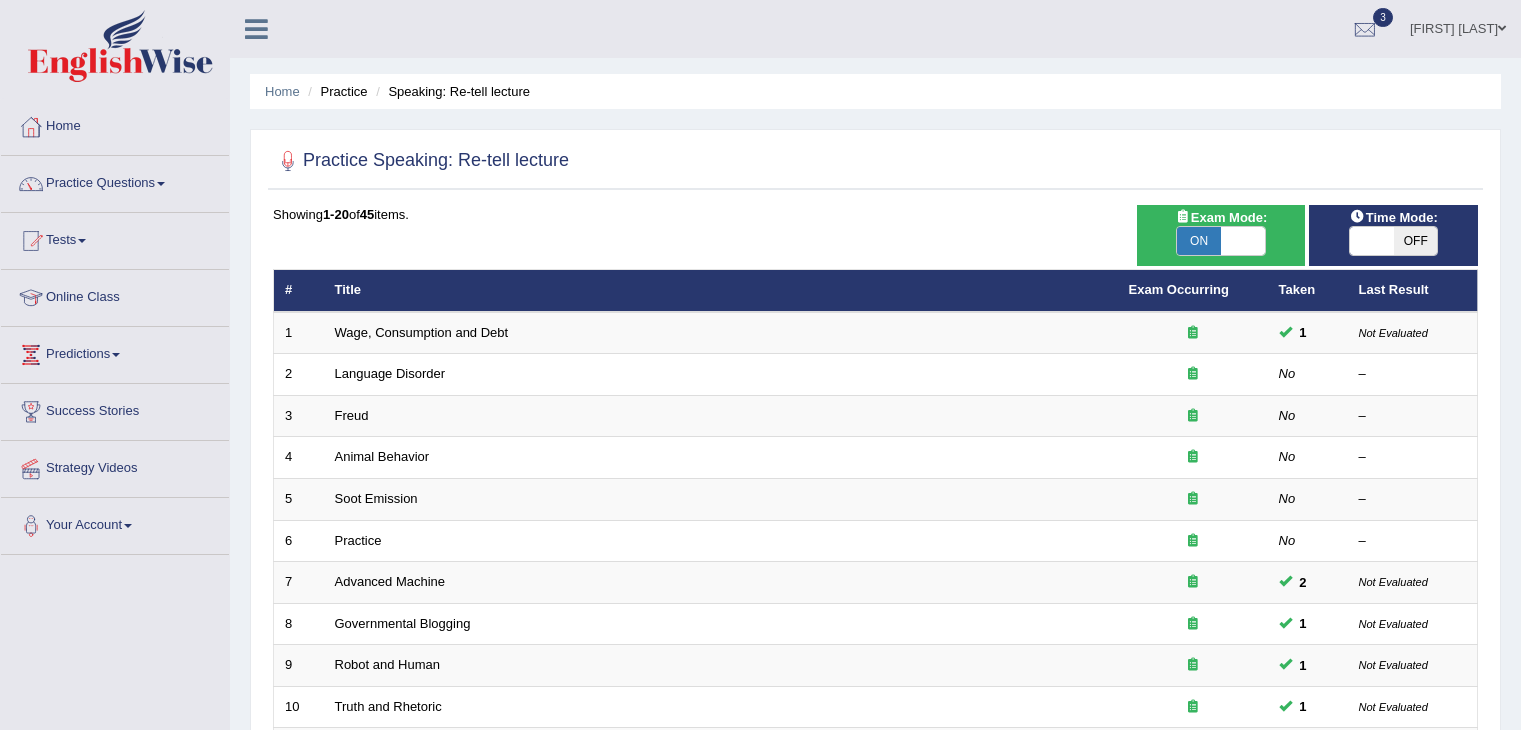 scroll, scrollTop: 0, scrollLeft: 0, axis: both 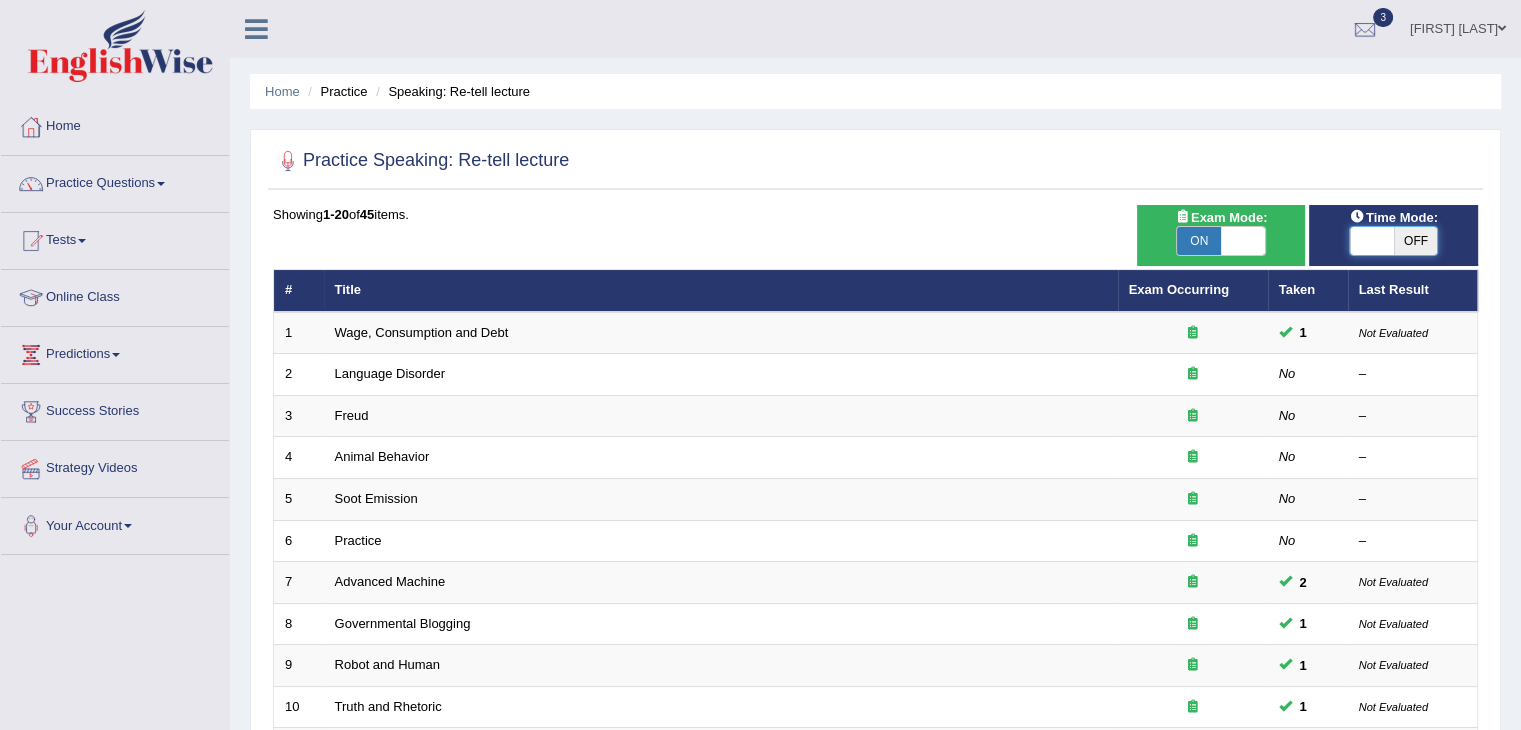 click at bounding box center (1372, 241) 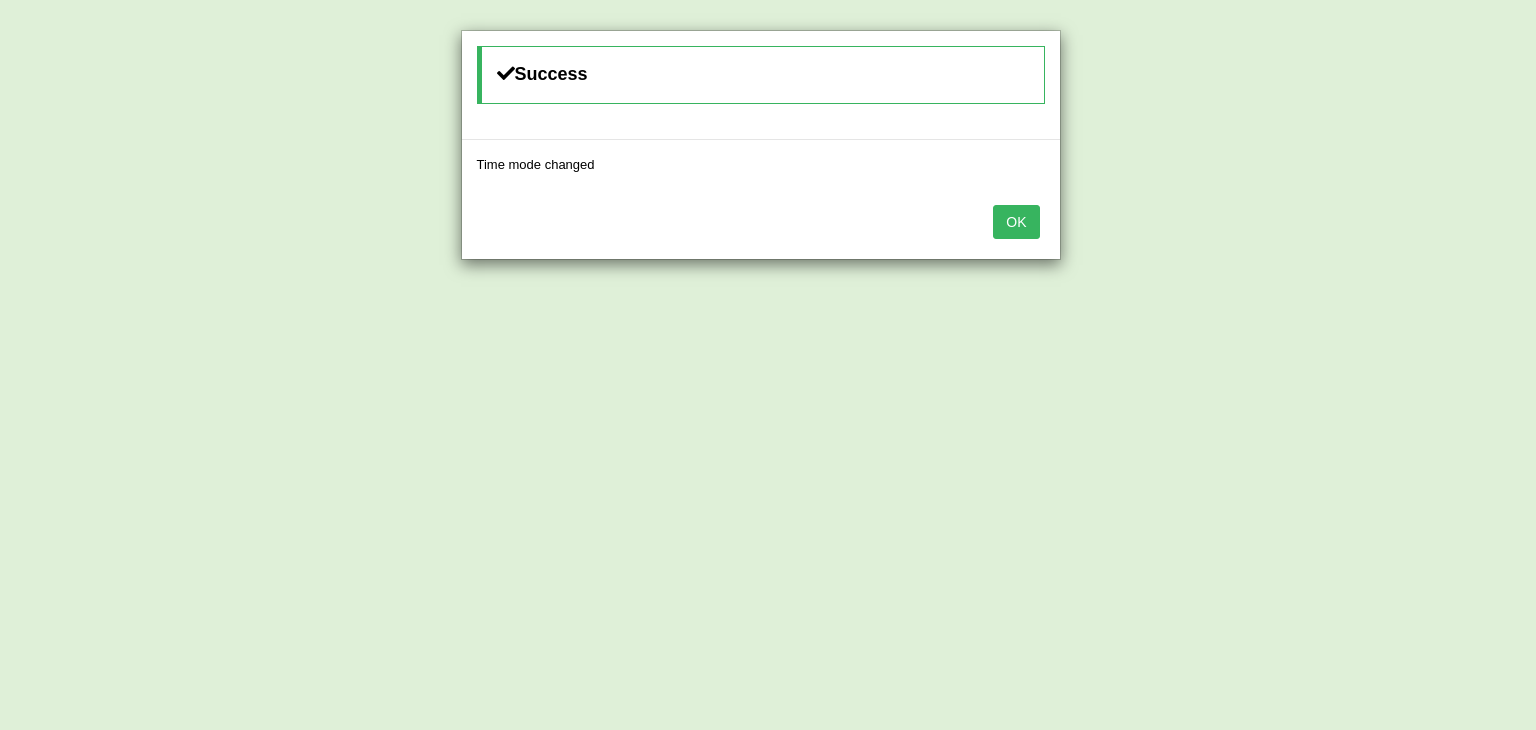 click on "OK" at bounding box center (1016, 222) 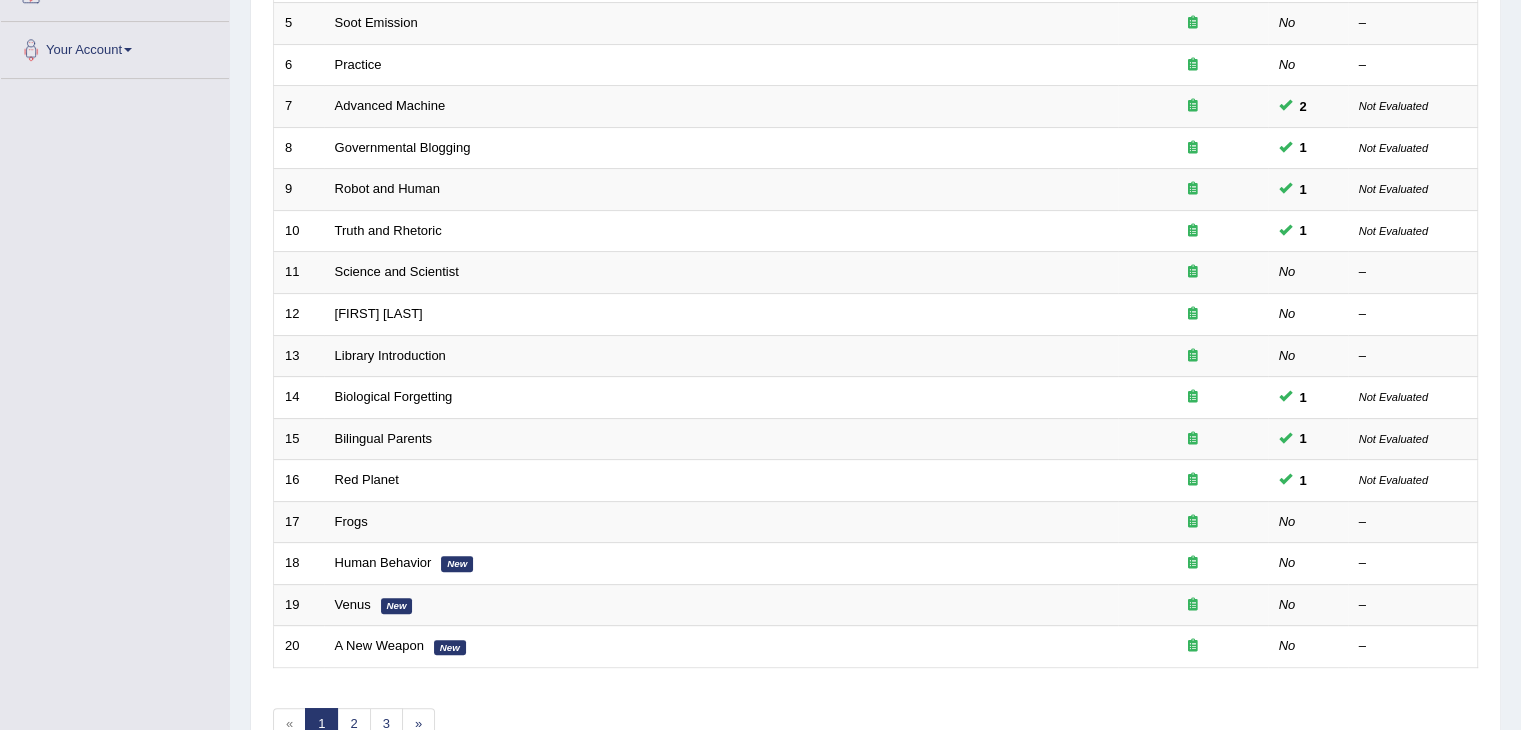 scroll, scrollTop: 588, scrollLeft: 0, axis: vertical 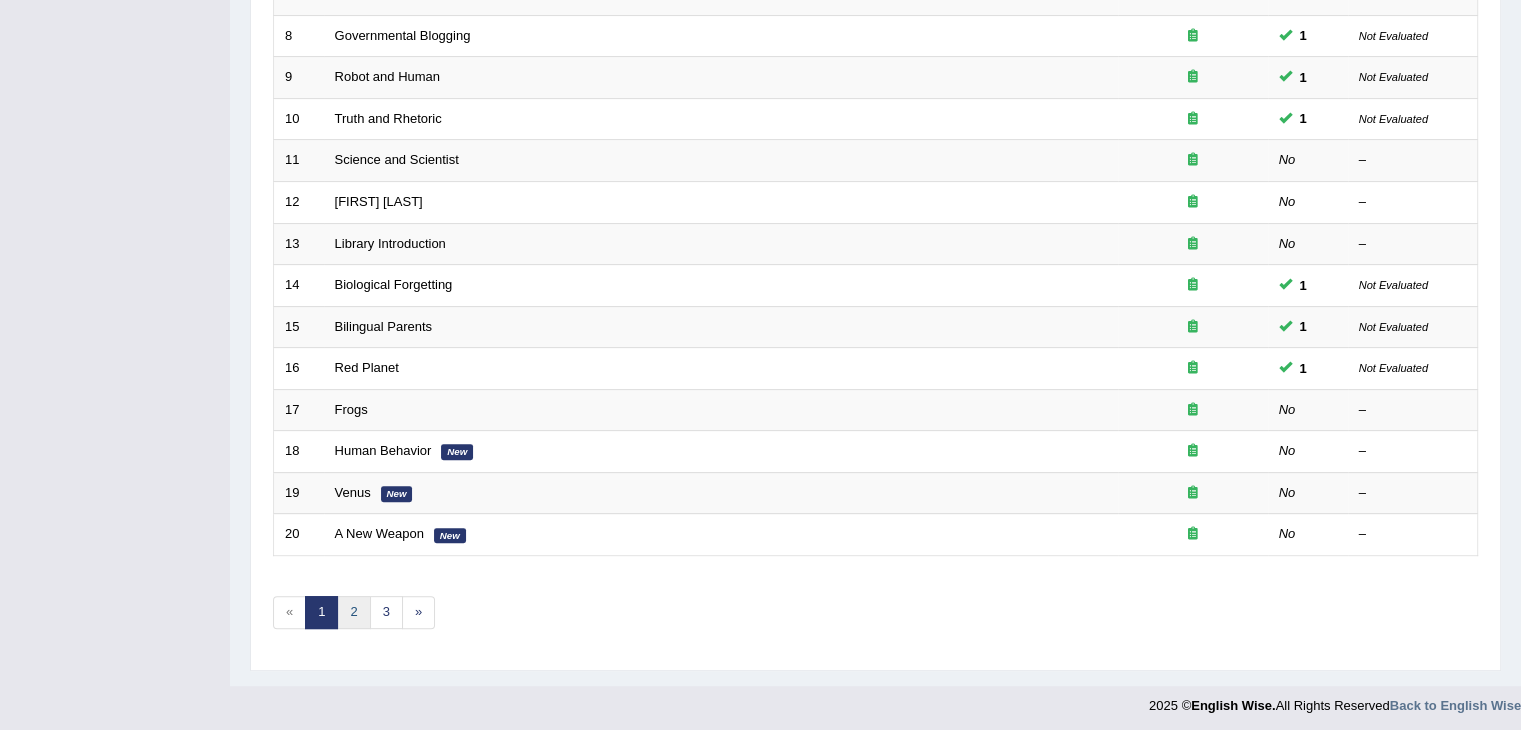 click on "2" at bounding box center [353, 612] 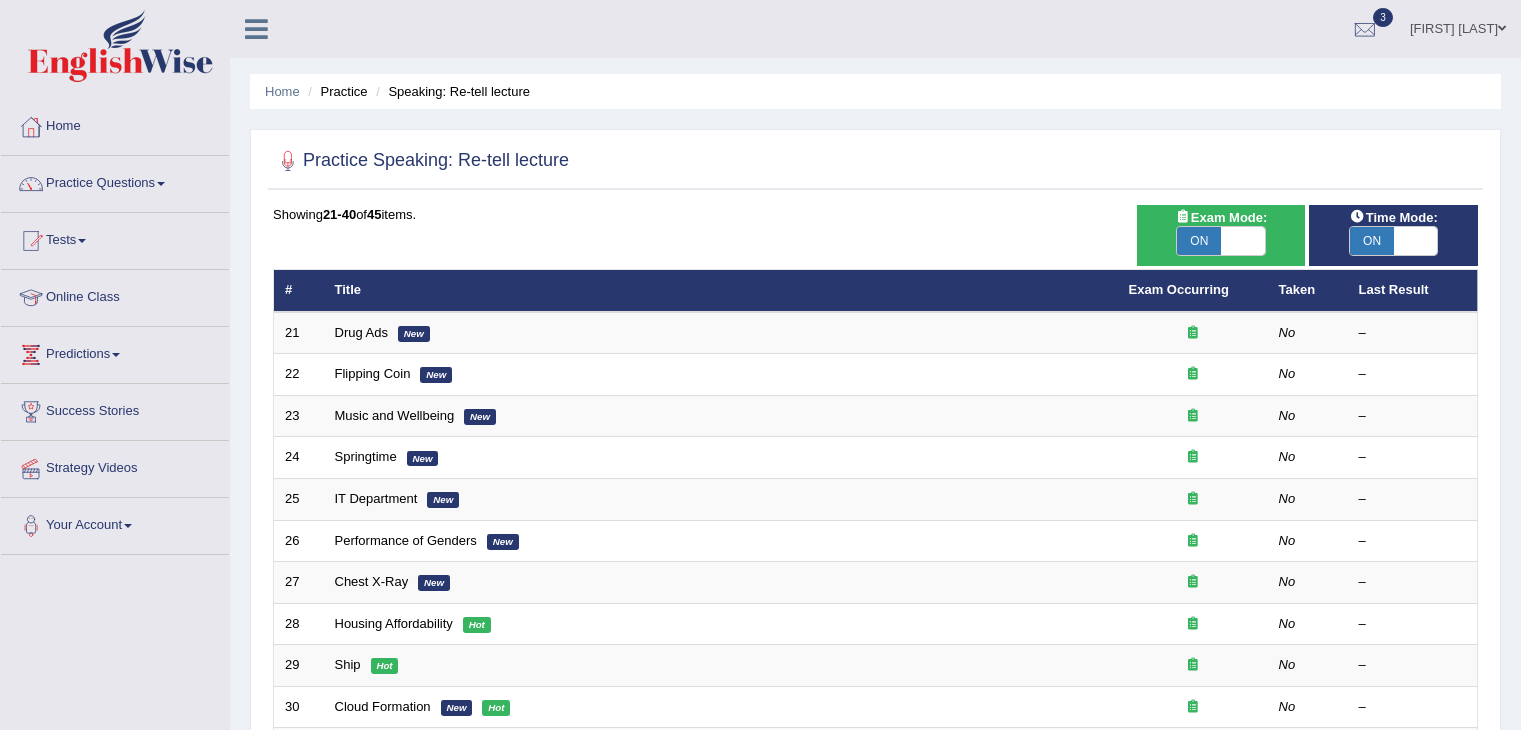scroll, scrollTop: 0, scrollLeft: 0, axis: both 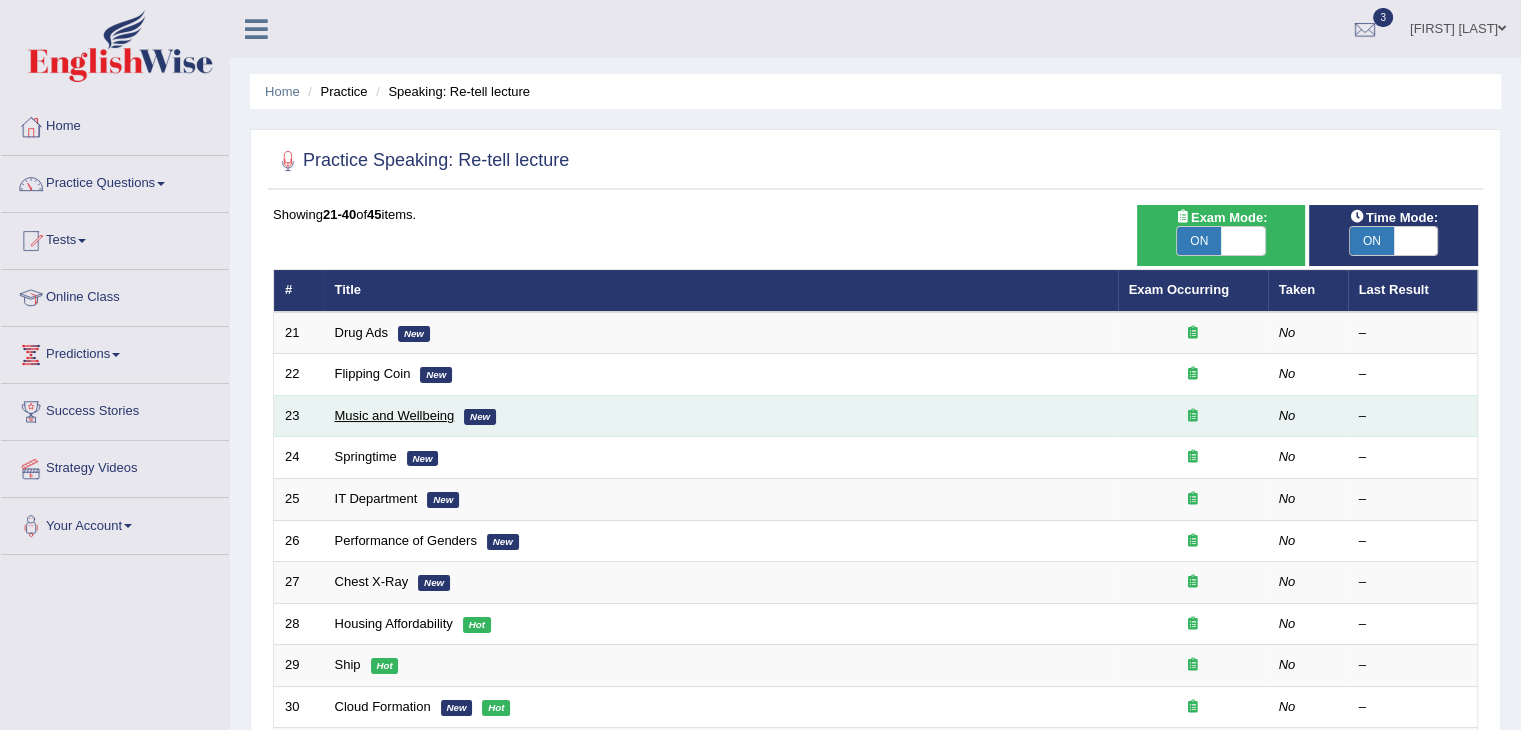 click on "Music and Wellbeing" at bounding box center [395, 415] 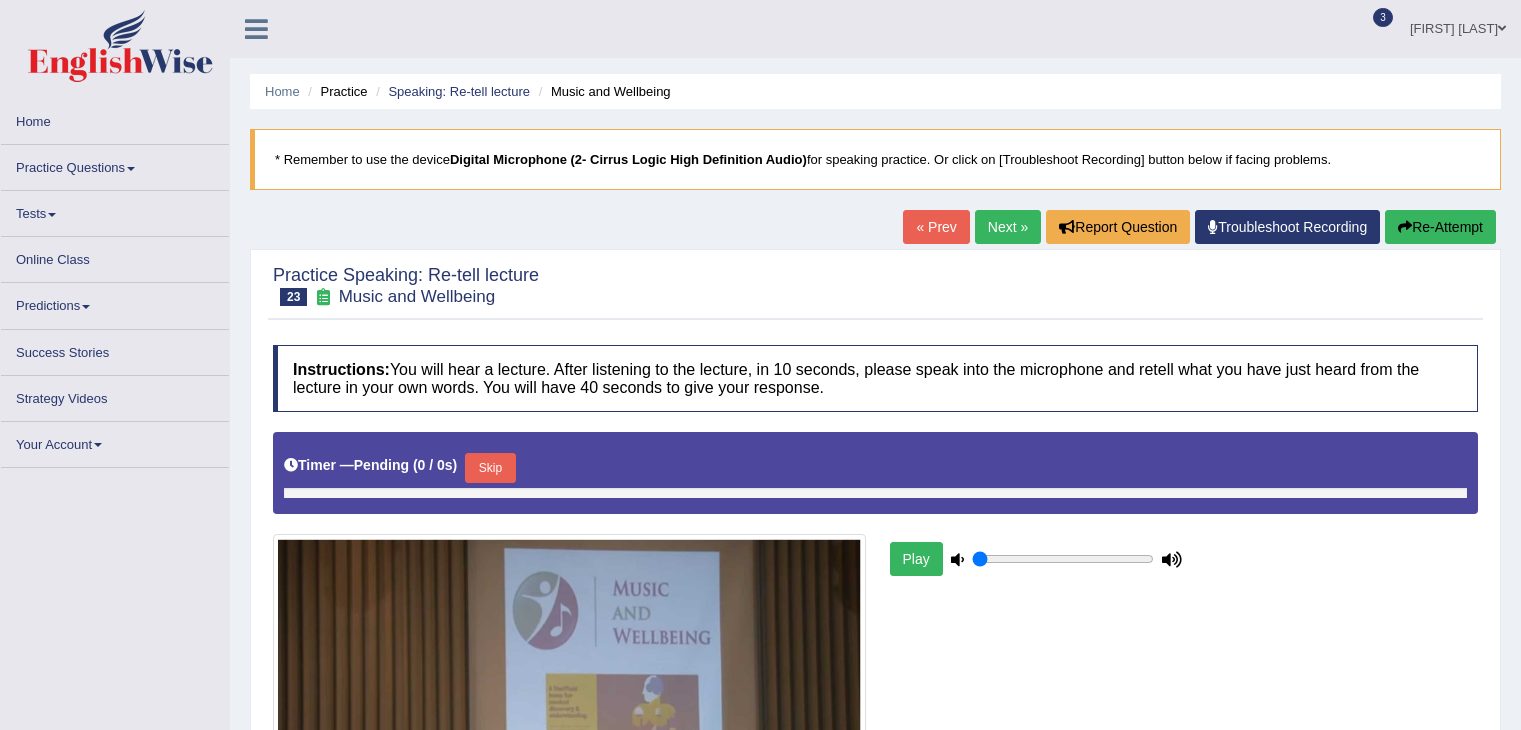 scroll, scrollTop: 0, scrollLeft: 0, axis: both 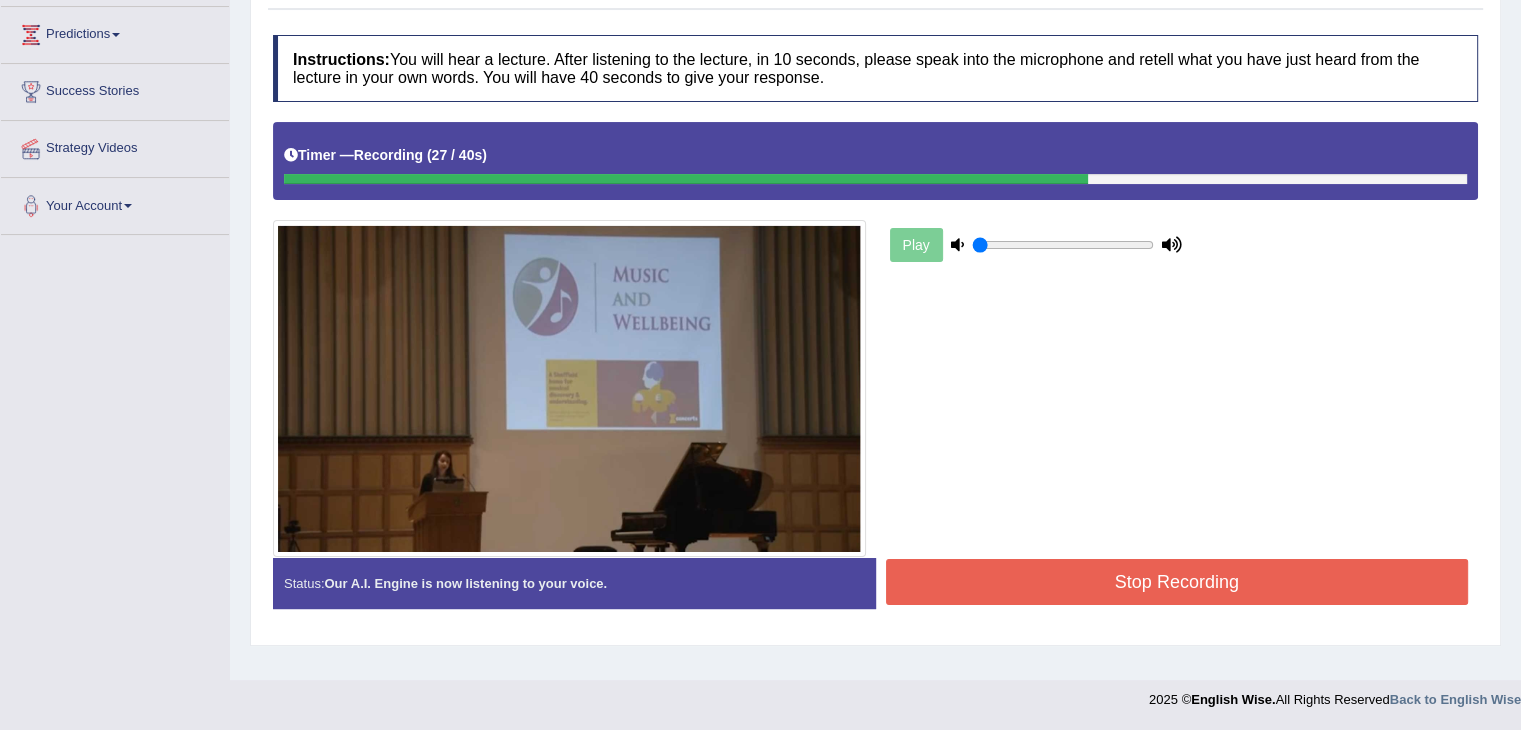 click on "Stop Recording" at bounding box center [1177, 582] 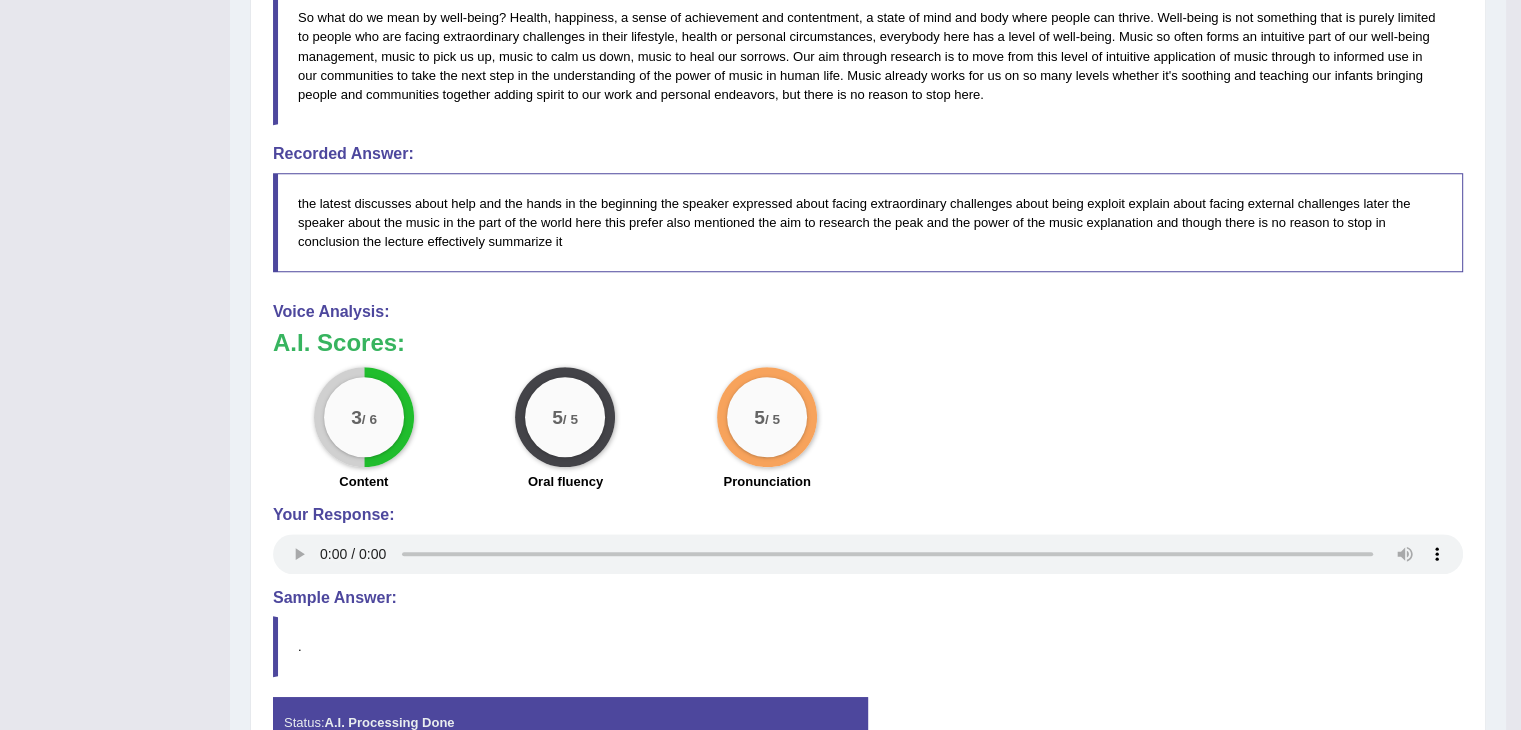scroll, scrollTop: 921, scrollLeft: 0, axis: vertical 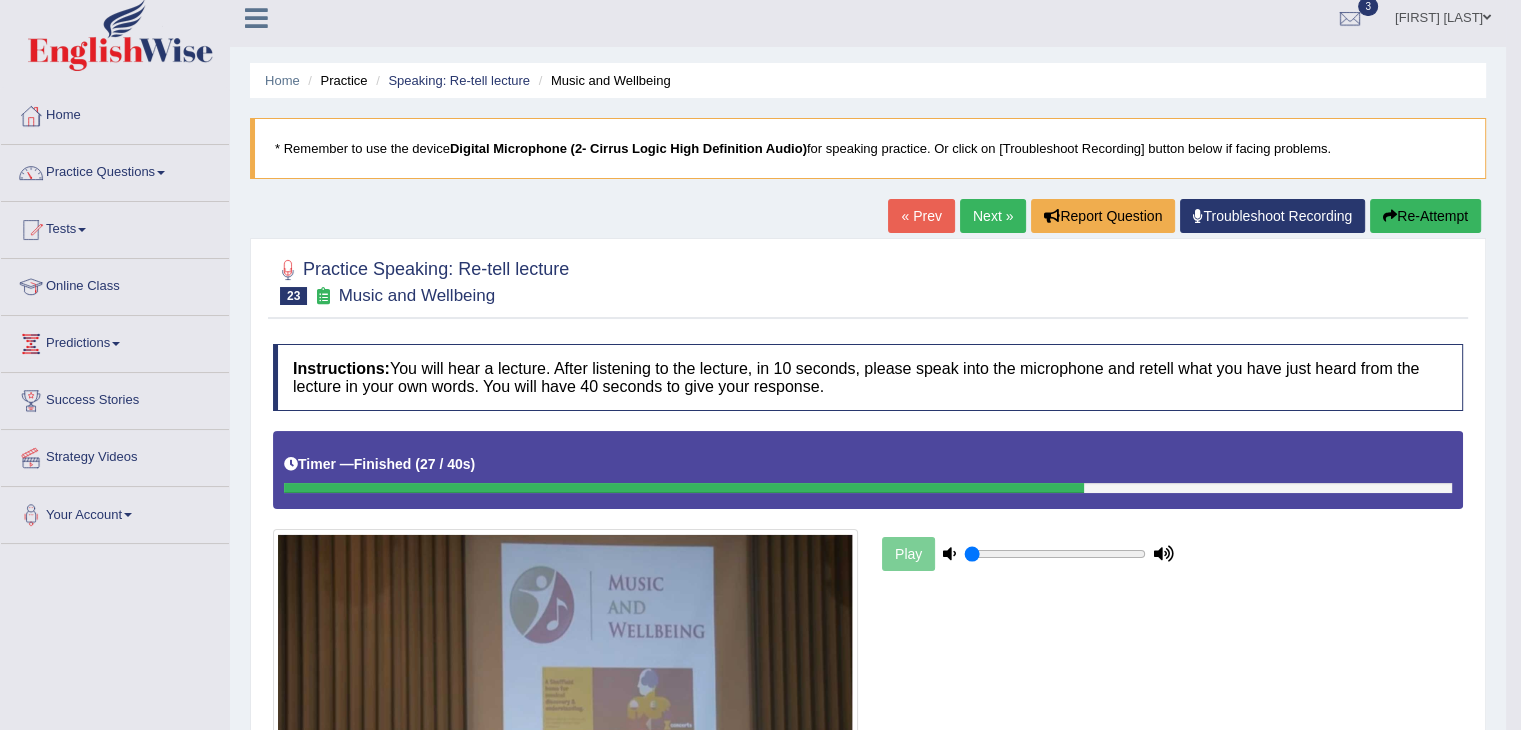 click on "Next »" at bounding box center [993, 216] 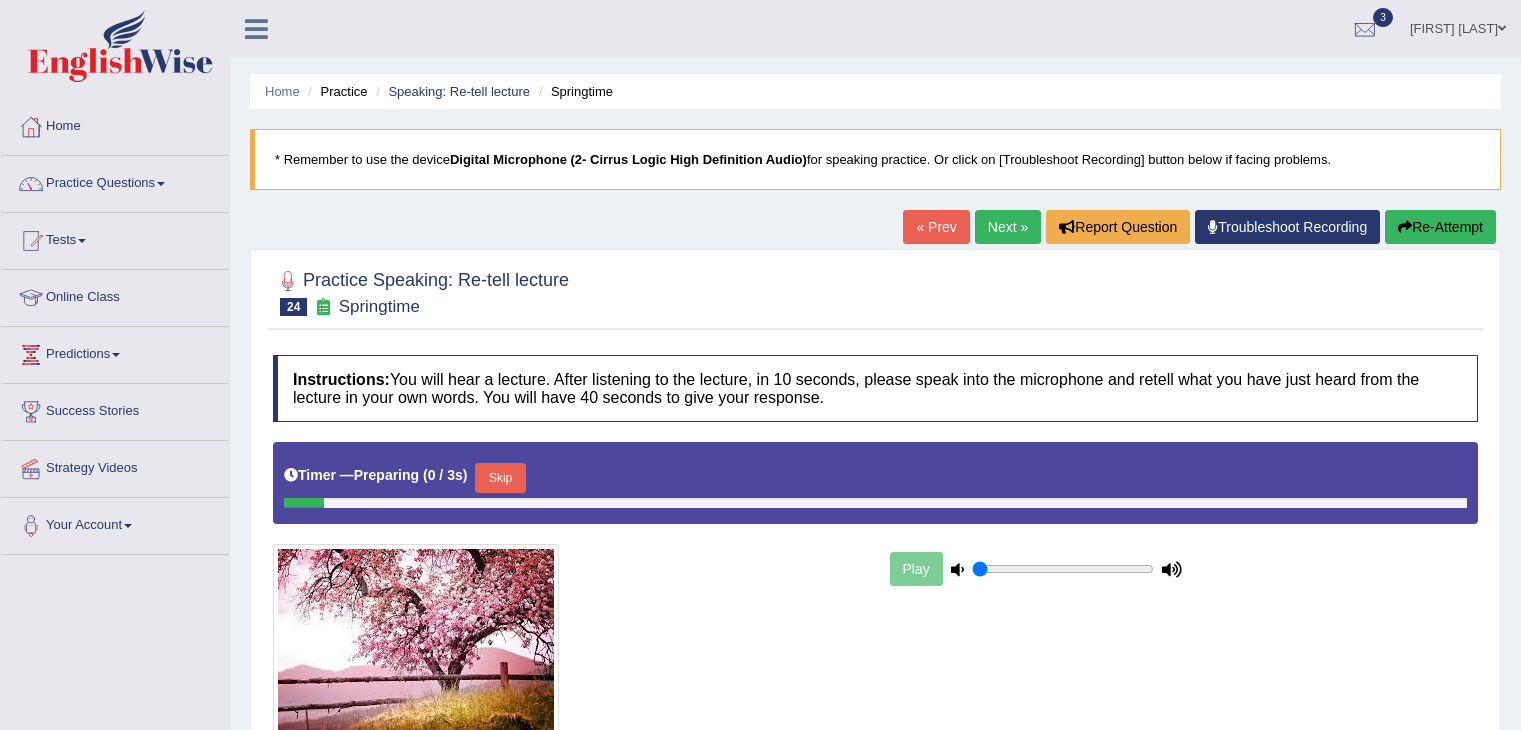 scroll, scrollTop: 0, scrollLeft: 0, axis: both 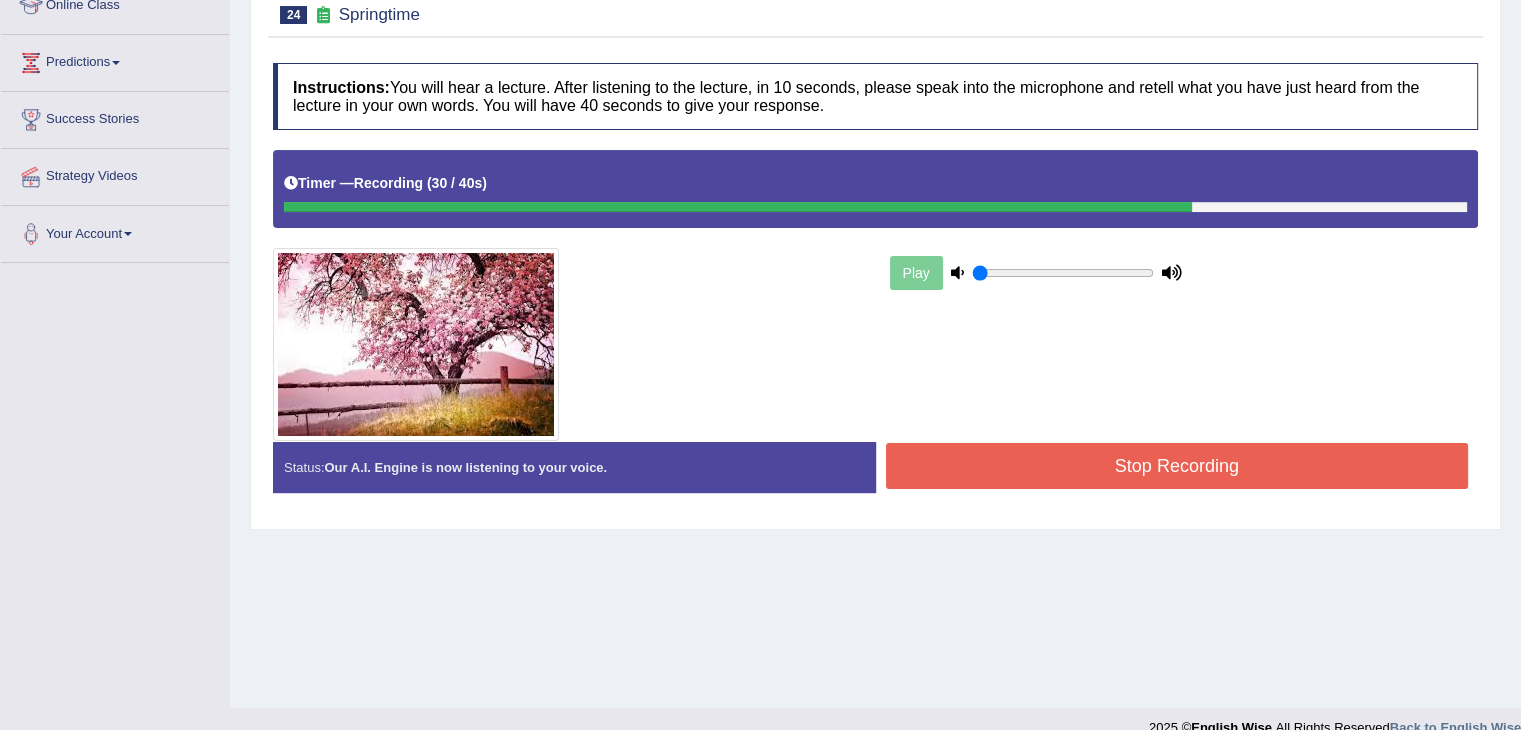click on "Stop Recording" at bounding box center [1177, 466] 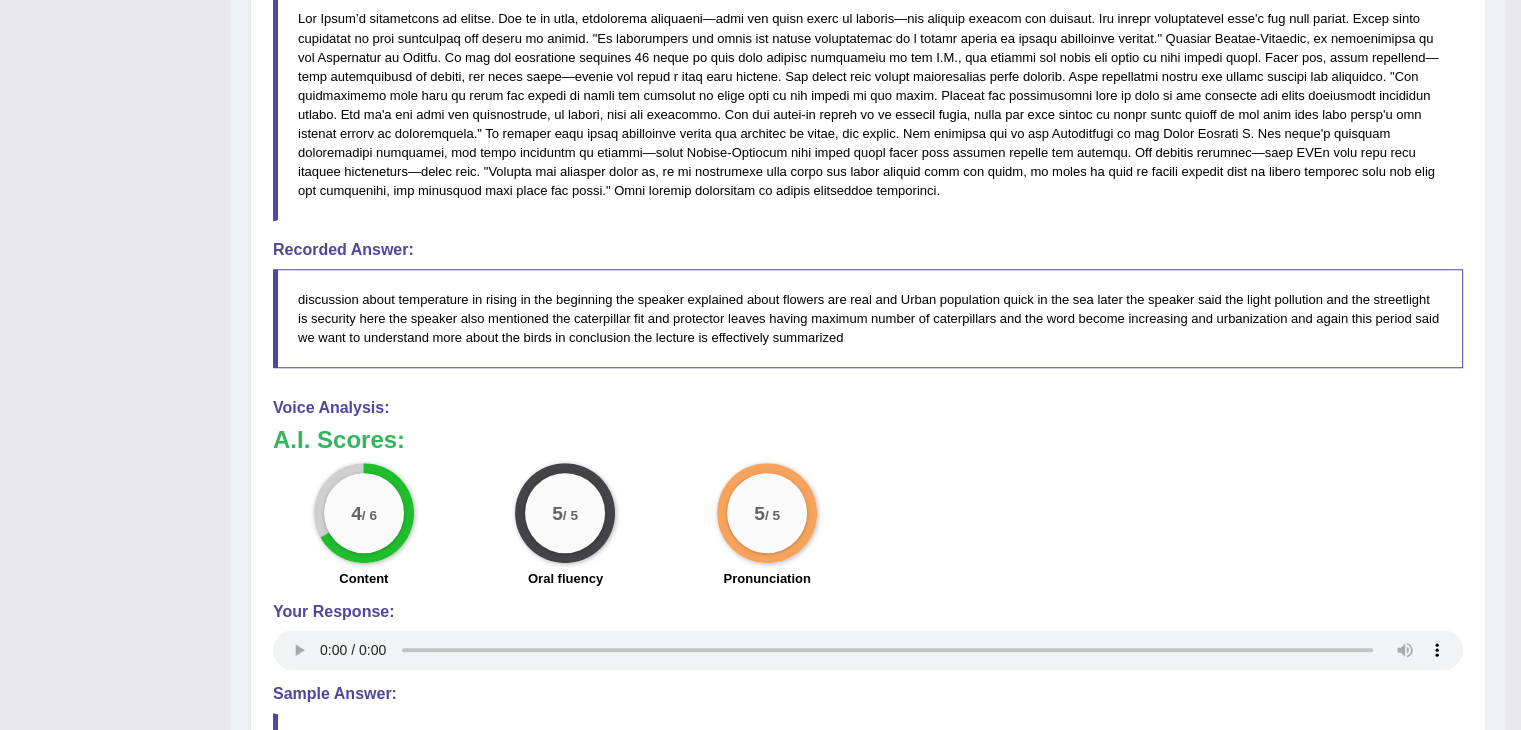 scroll, scrollTop: 784, scrollLeft: 0, axis: vertical 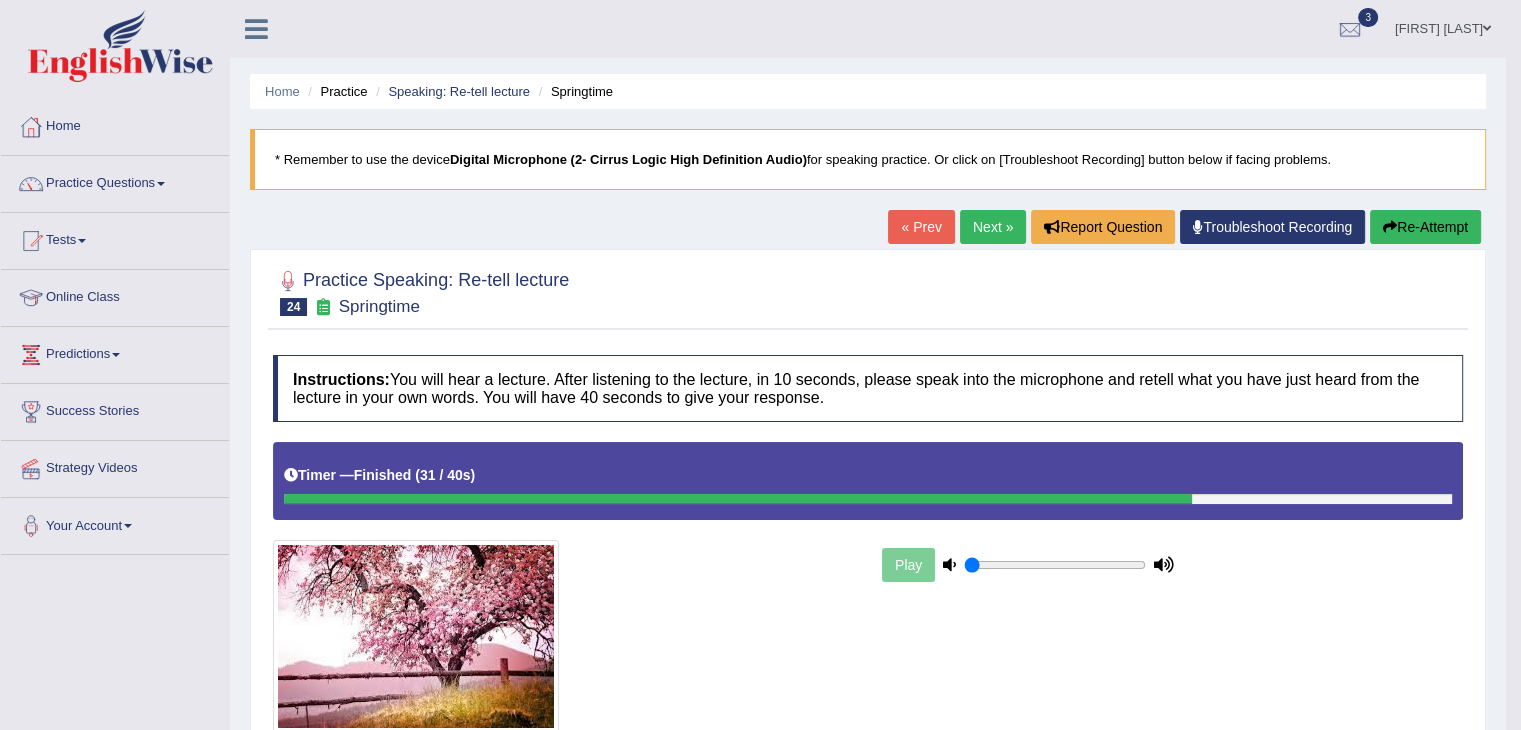 click on "Next »" at bounding box center (993, 227) 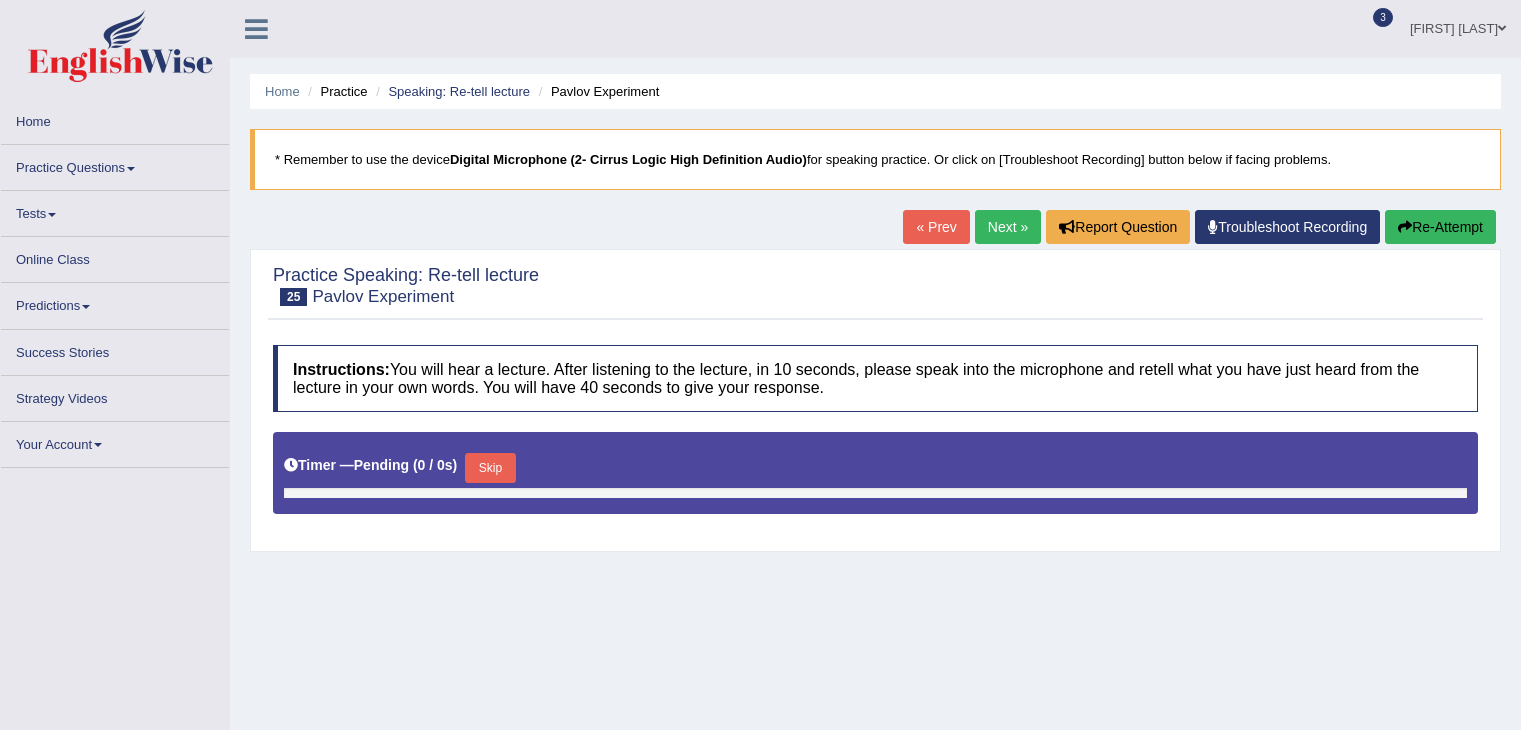 scroll, scrollTop: 0, scrollLeft: 0, axis: both 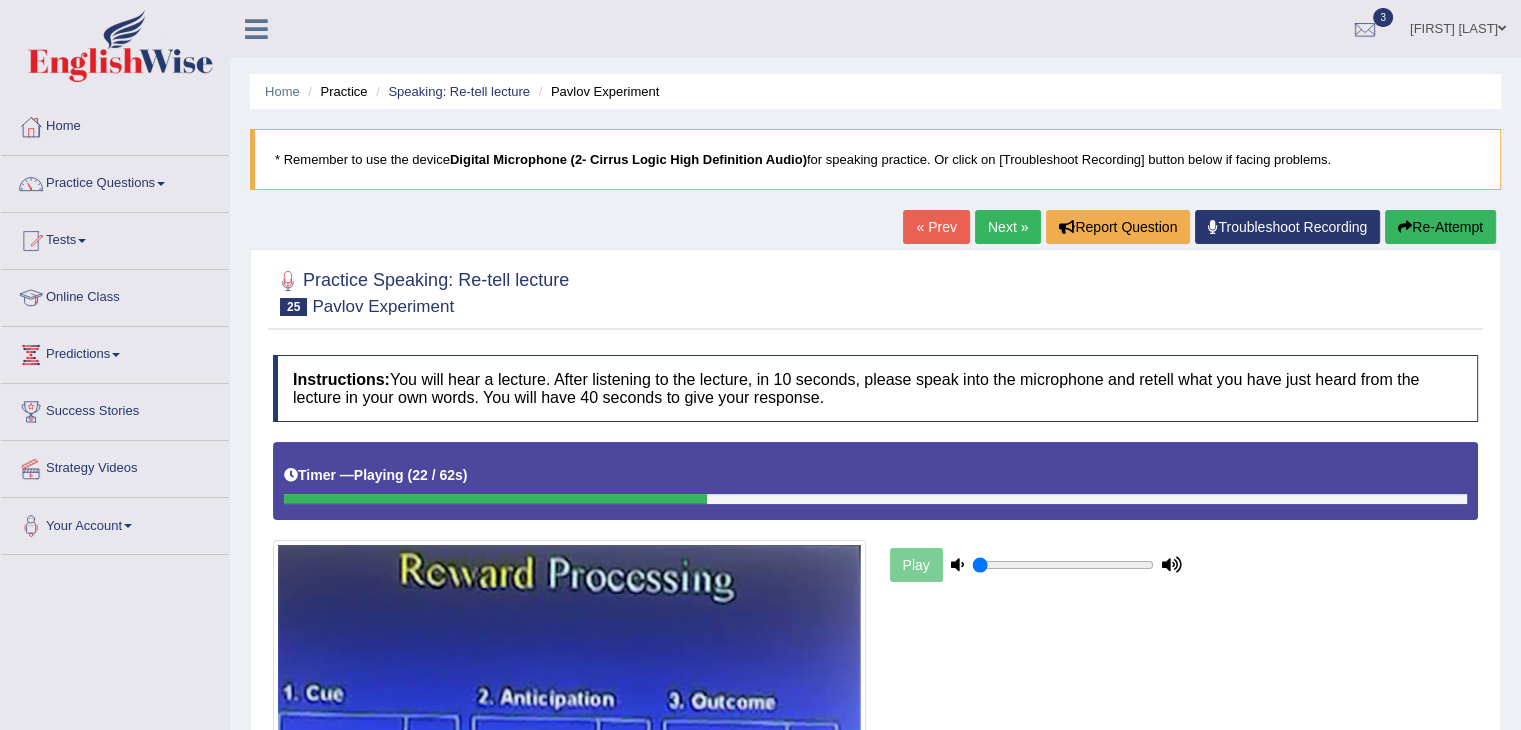 click at bounding box center [495, 499] 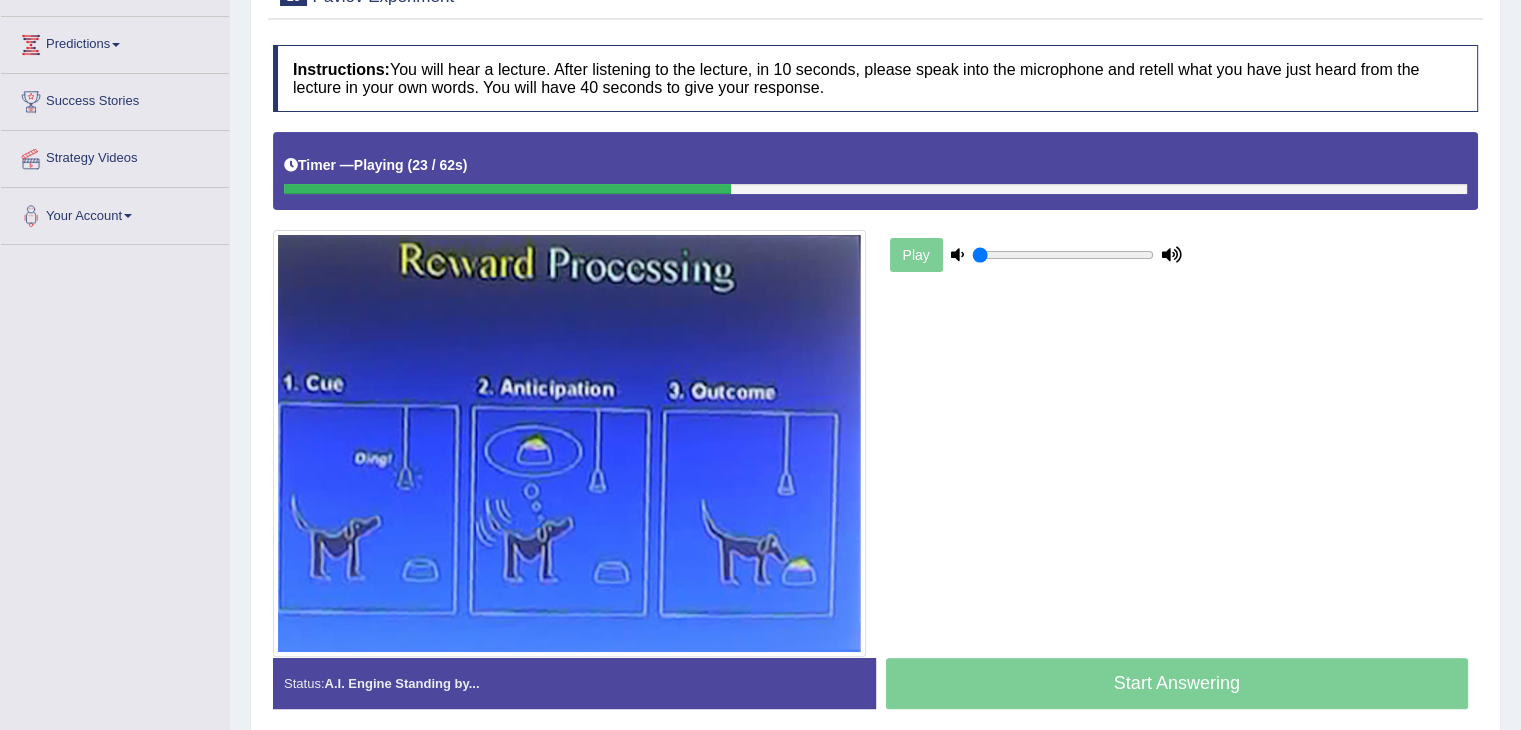 scroll, scrollTop: 0, scrollLeft: 0, axis: both 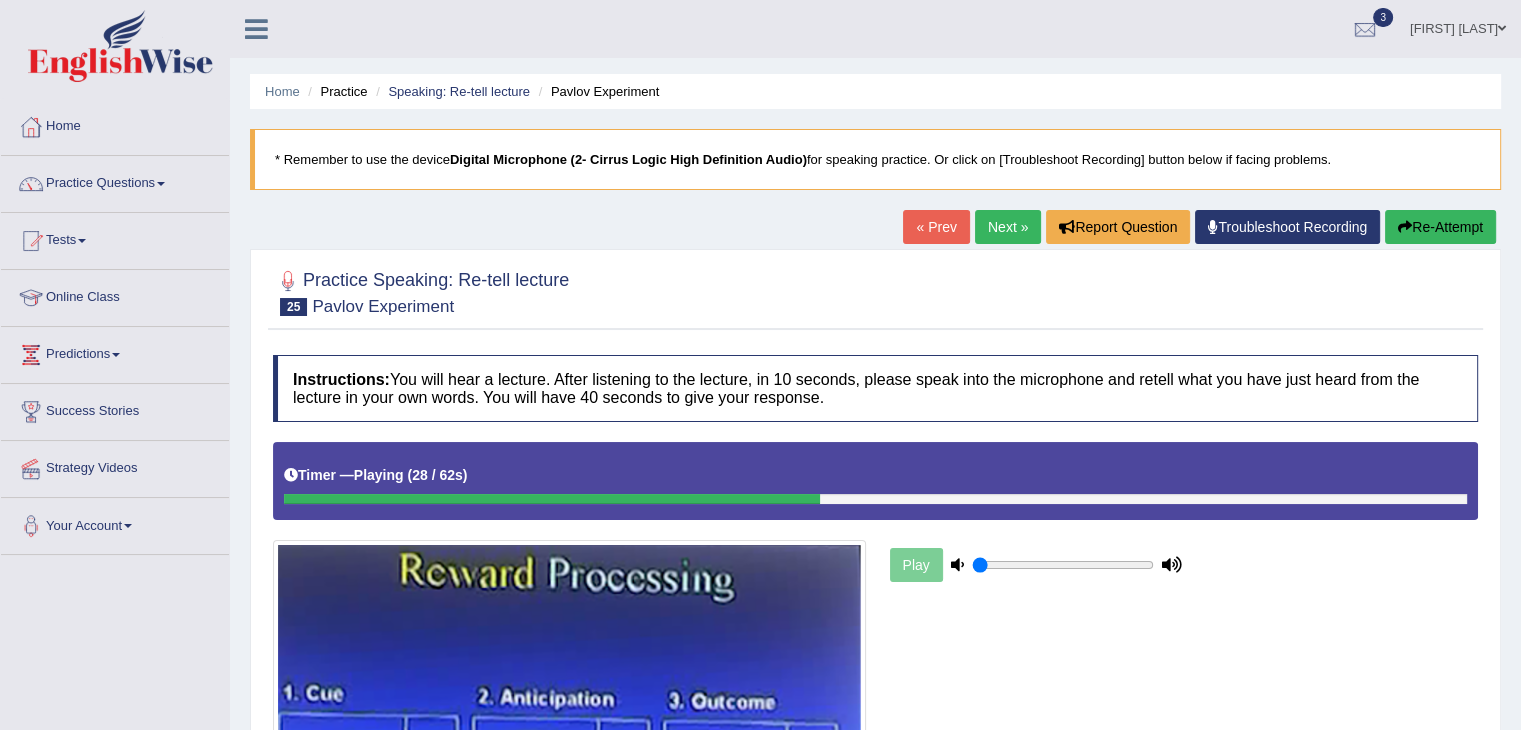 click on "Next »" at bounding box center (1008, 227) 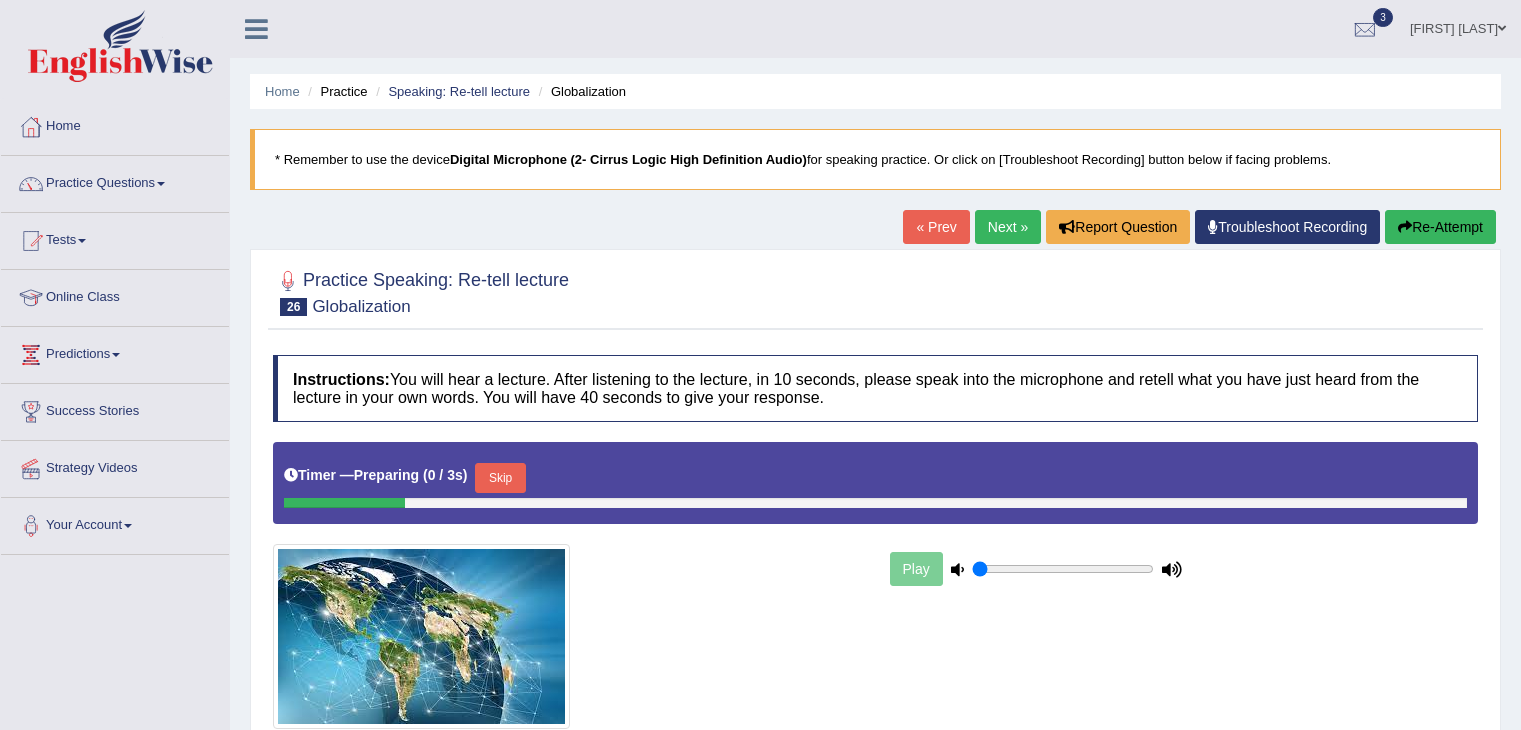scroll, scrollTop: 0, scrollLeft: 0, axis: both 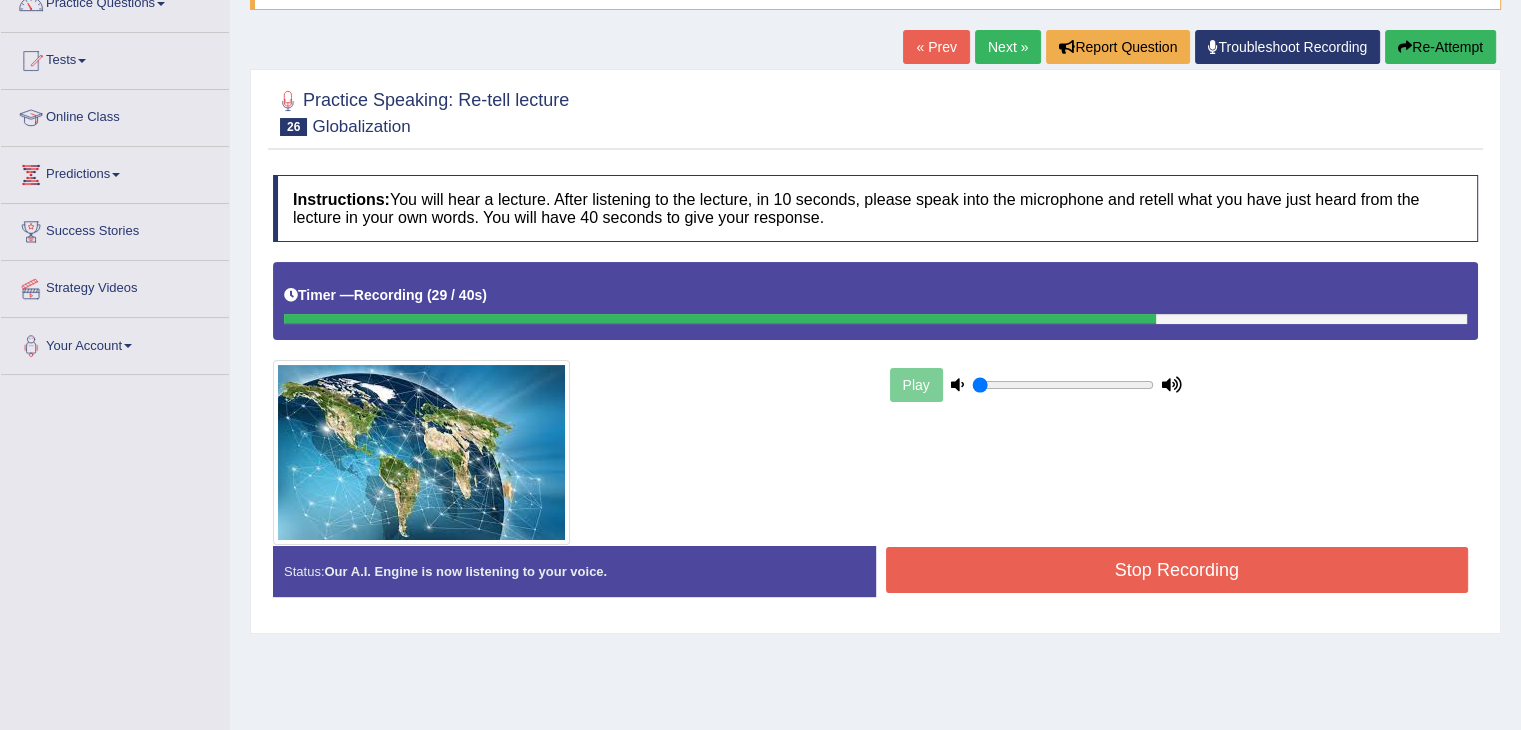 click on "Stop Recording" at bounding box center (1177, 570) 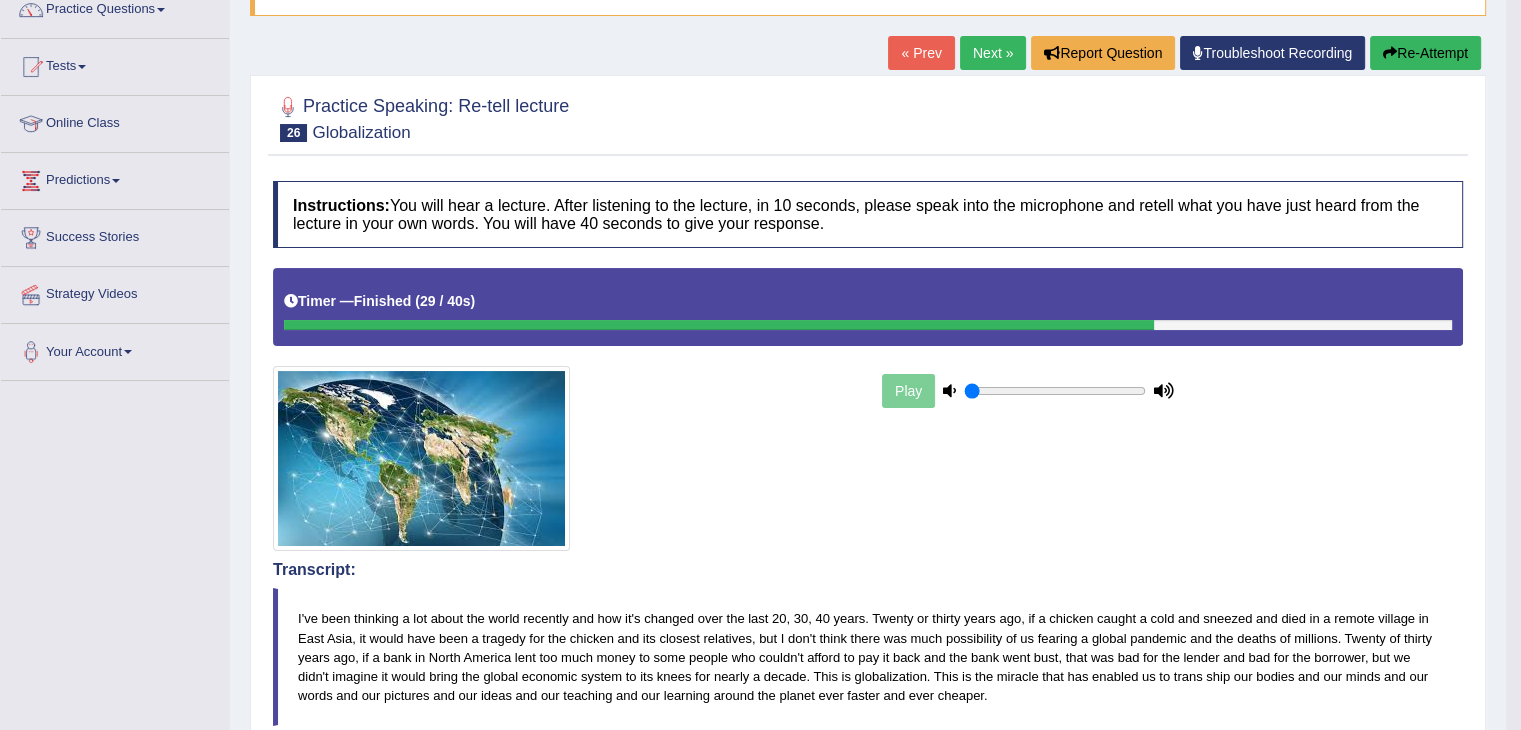scroll, scrollTop: 0, scrollLeft: 0, axis: both 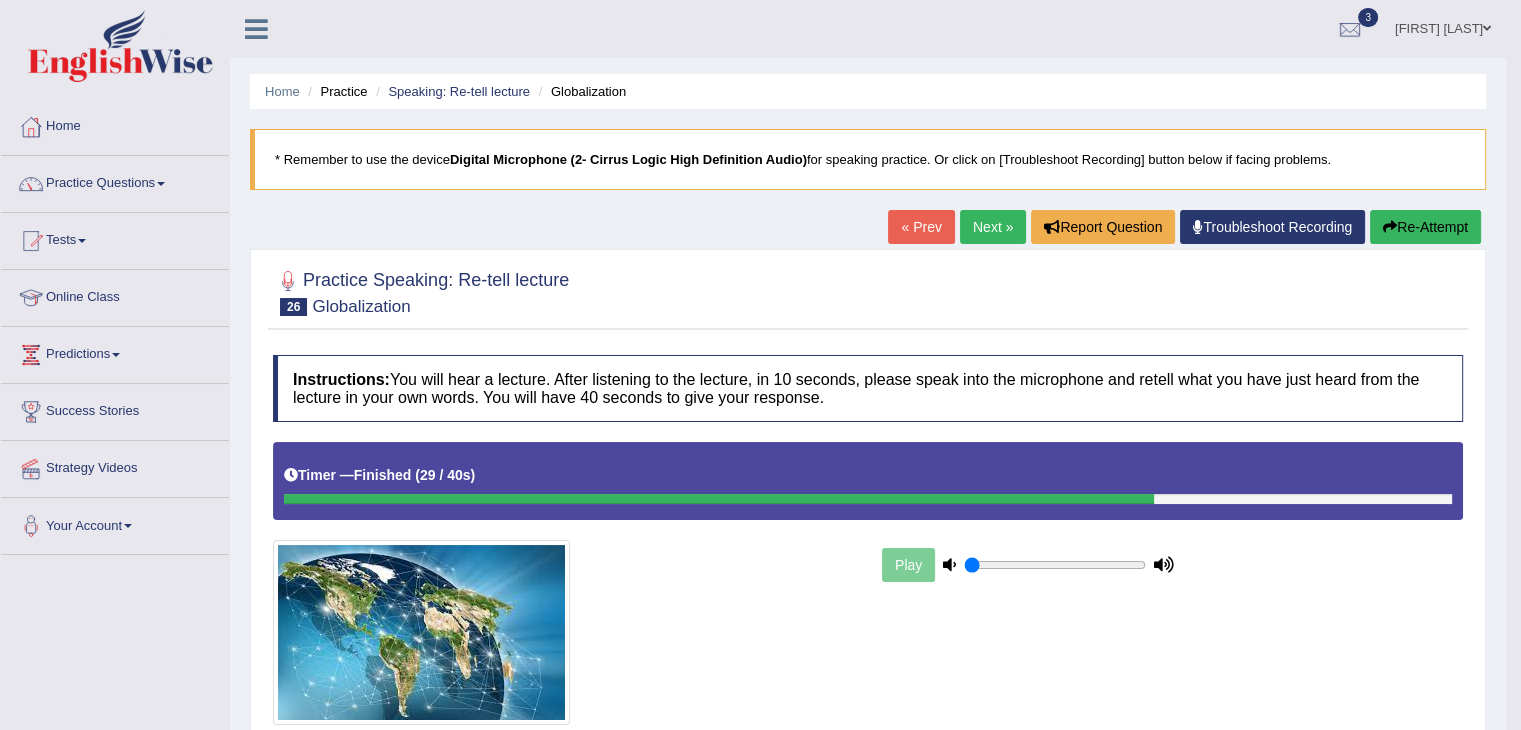 click on "Next »" at bounding box center [993, 227] 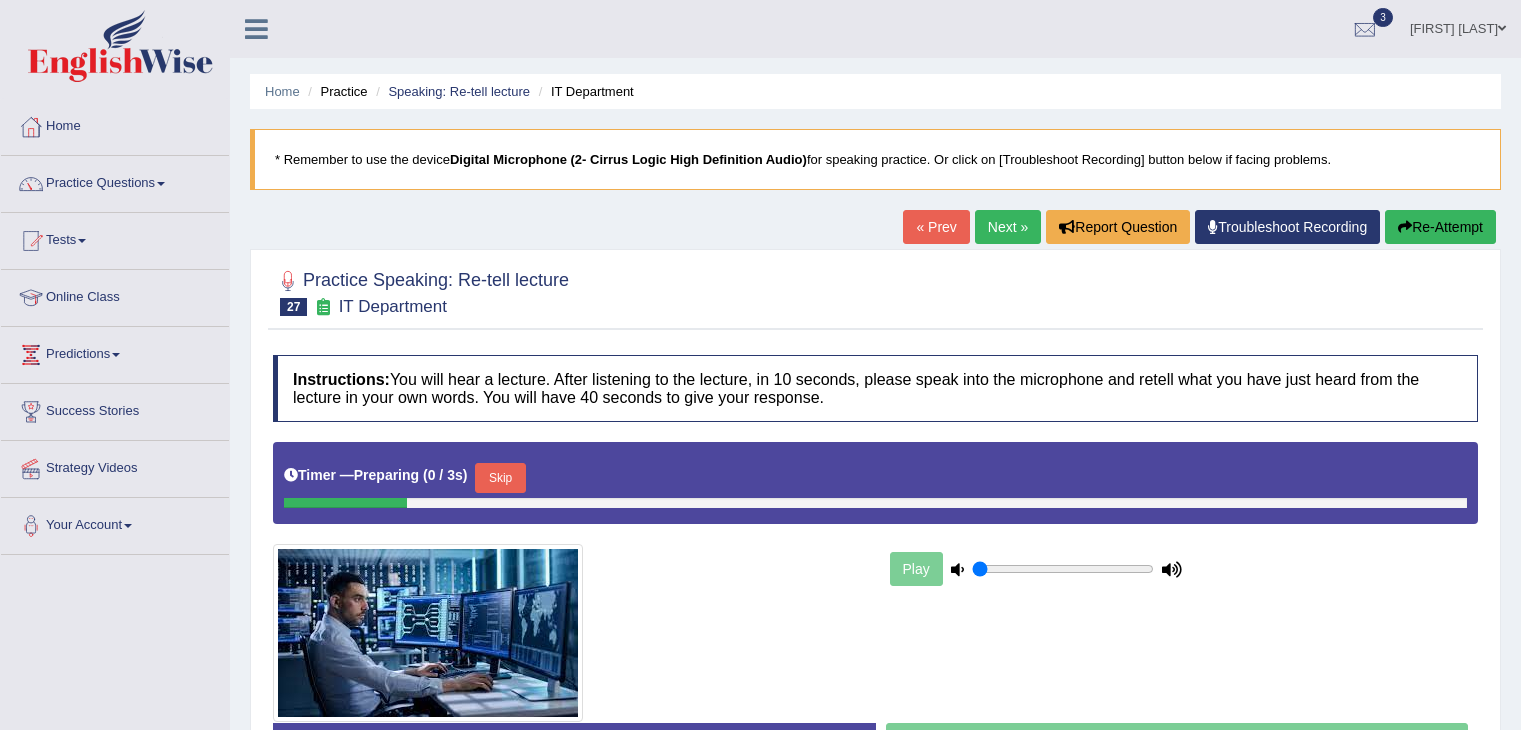 scroll, scrollTop: 0, scrollLeft: 0, axis: both 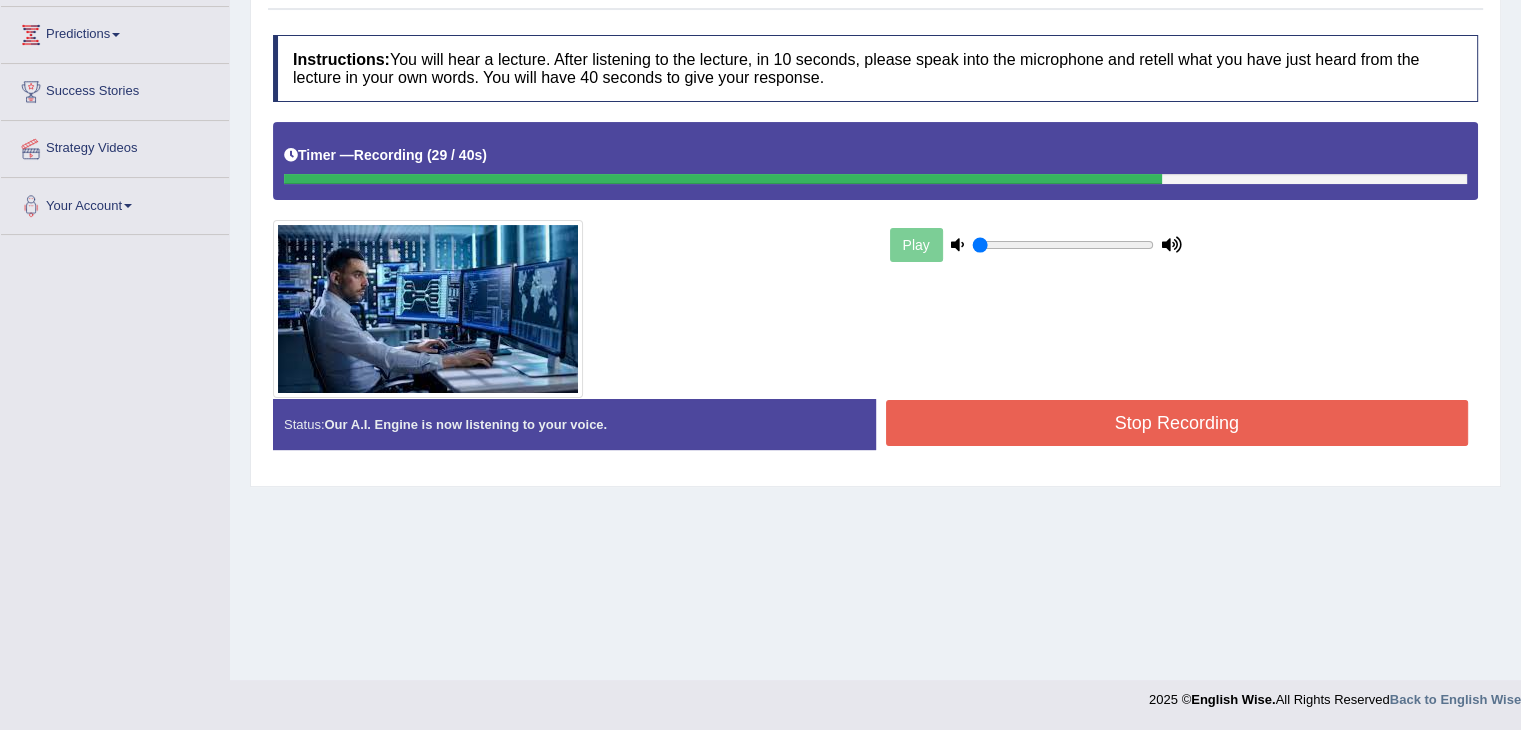 click on "Stop Recording" at bounding box center (1177, 423) 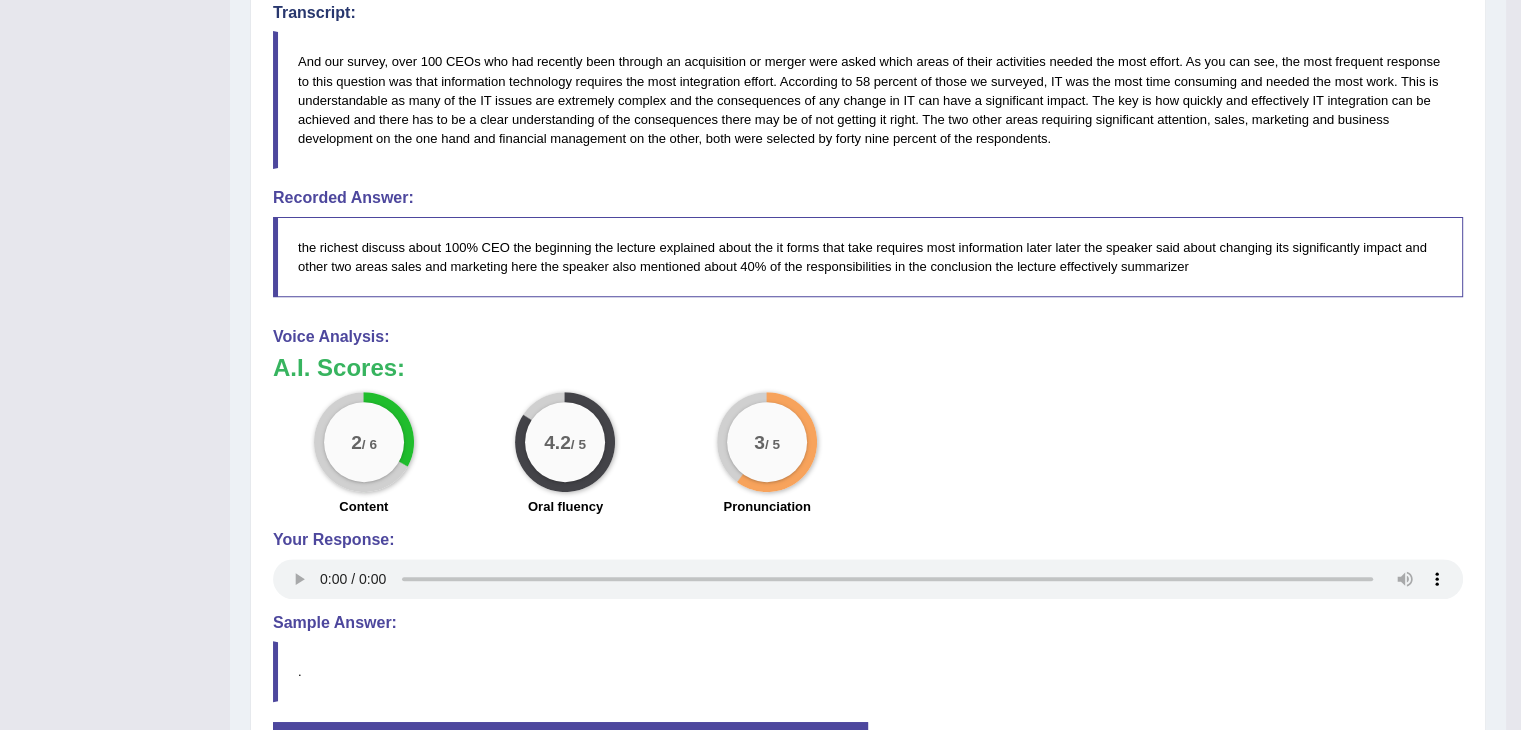 scroll, scrollTop: 724, scrollLeft: 0, axis: vertical 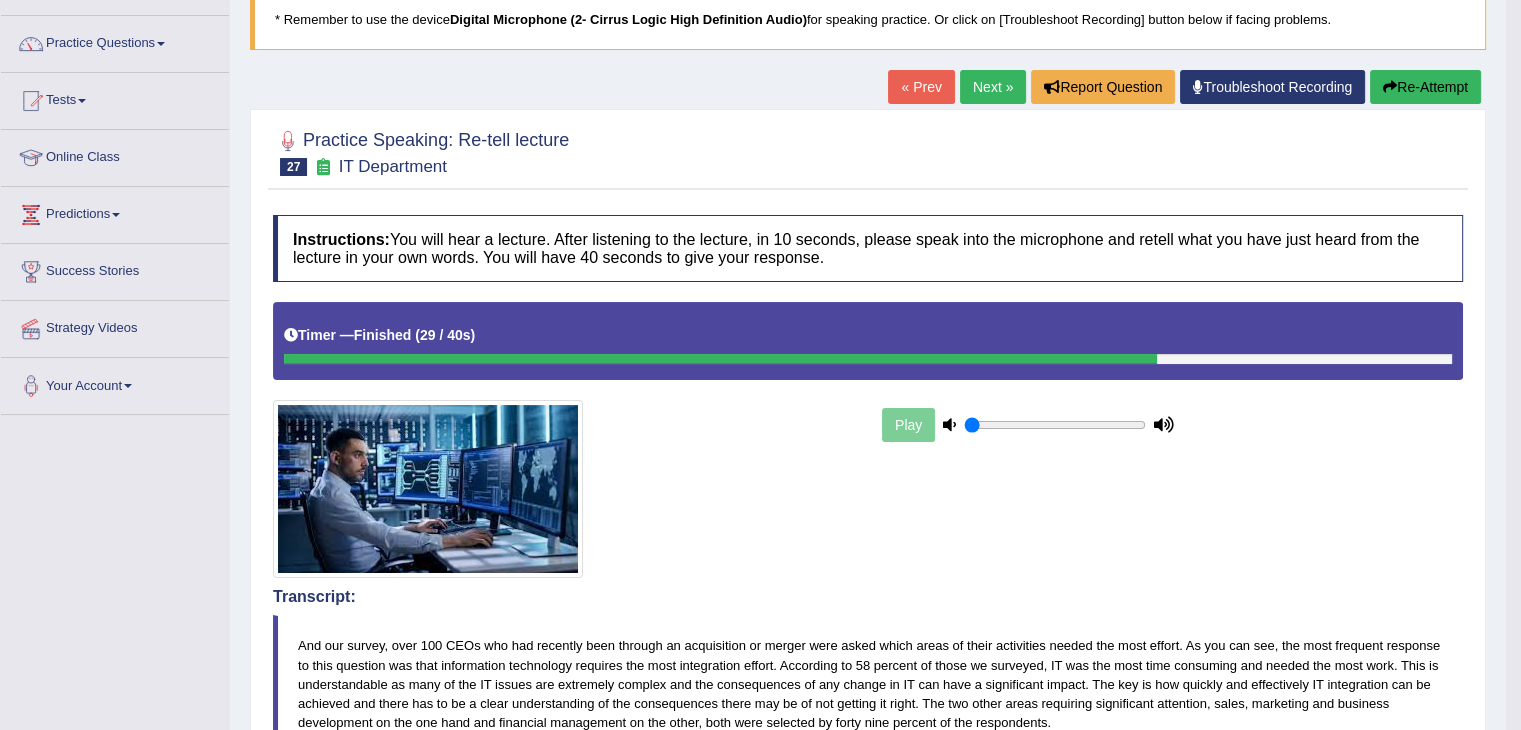 click on "Next »" at bounding box center (993, 87) 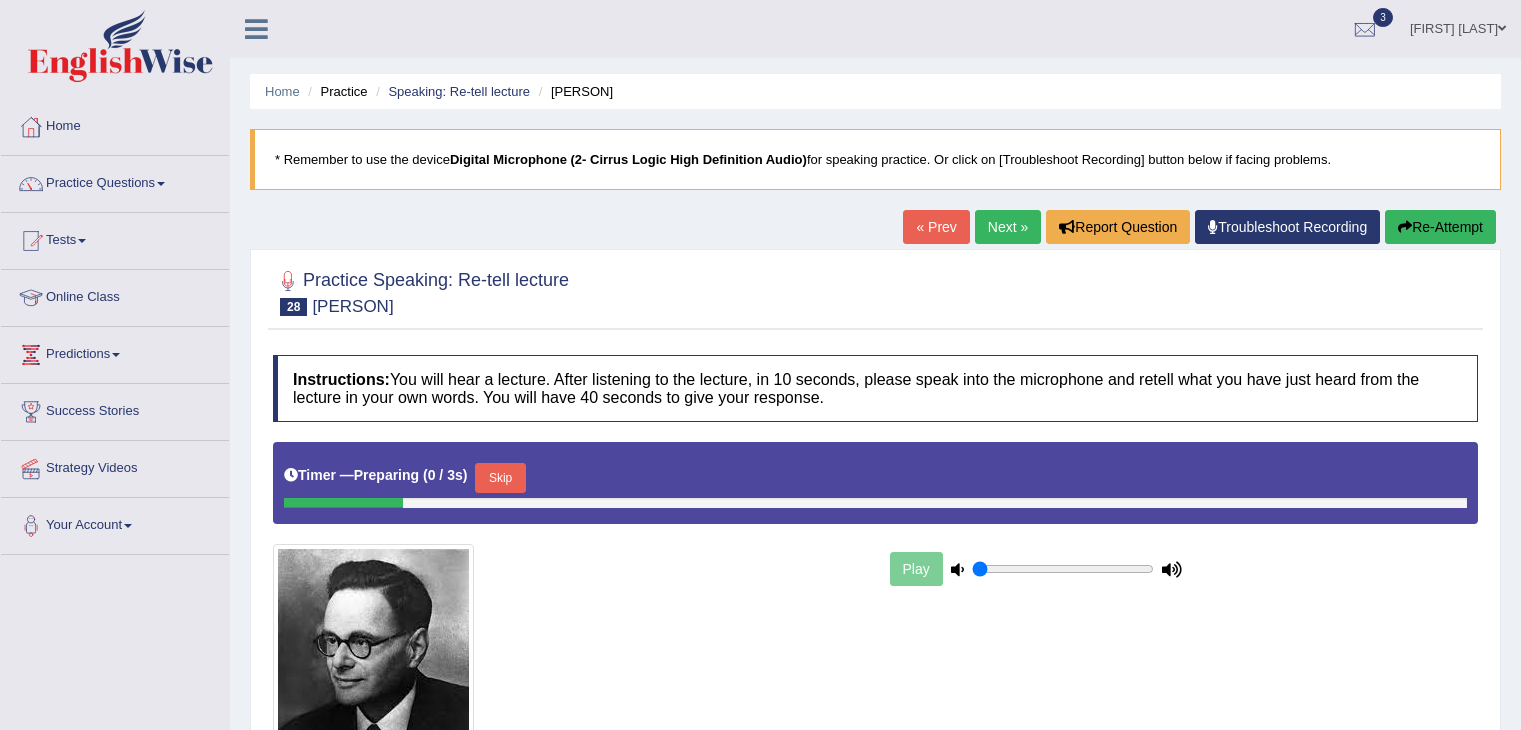 scroll, scrollTop: 0, scrollLeft: 0, axis: both 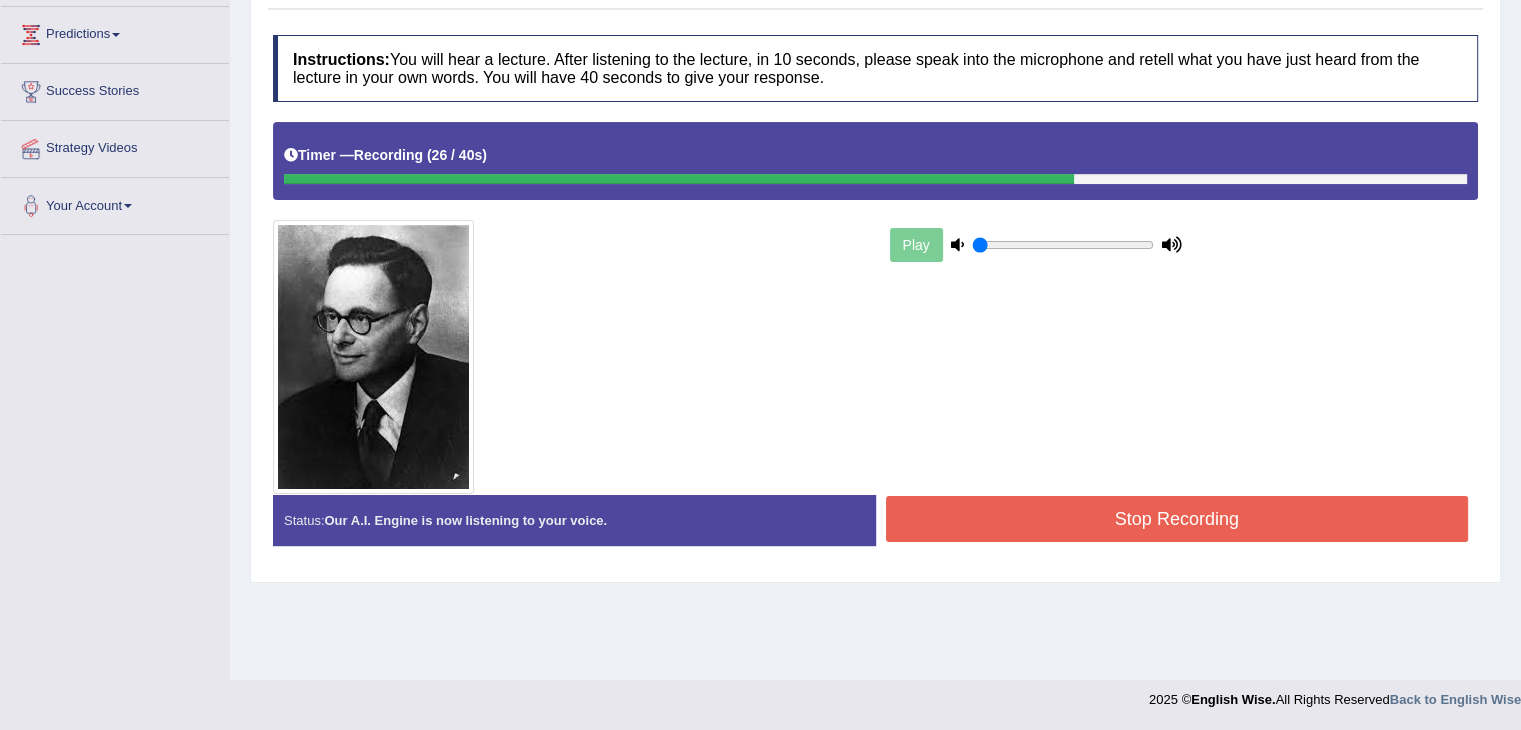 click on "Stop Recording" at bounding box center [1177, 519] 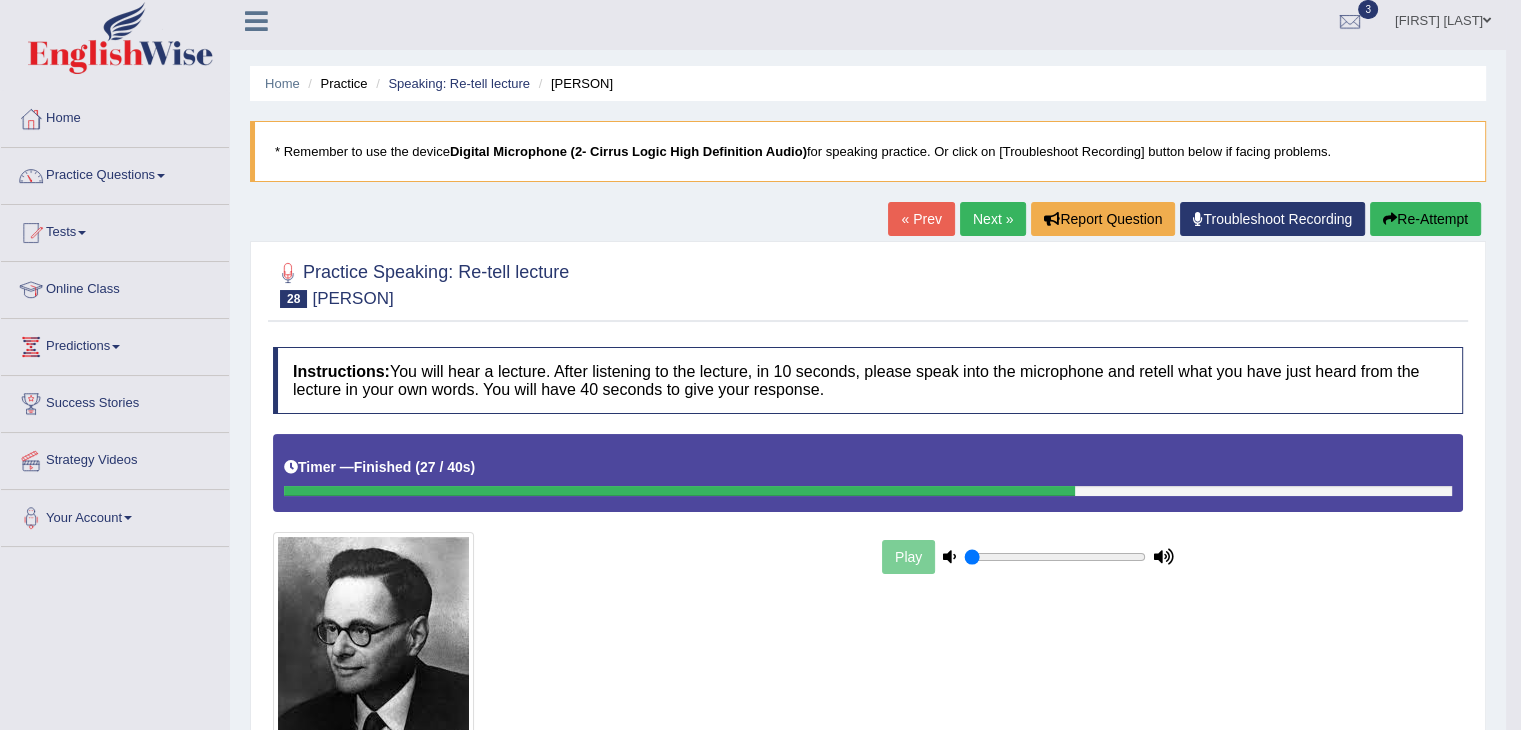 scroll, scrollTop: 1, scrollLeft: 0, axis: vertical 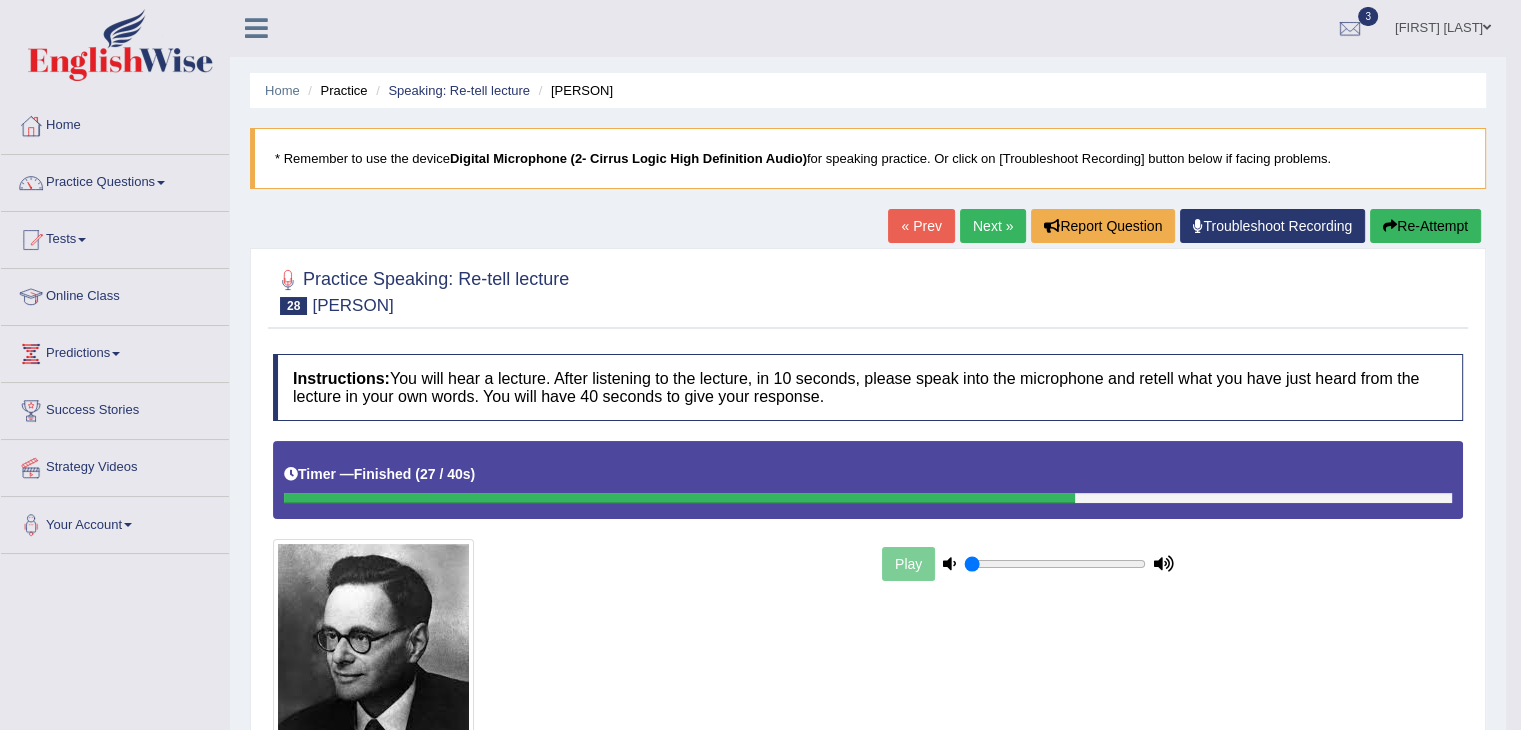click on "Next »" at bounding box center [993, 226] 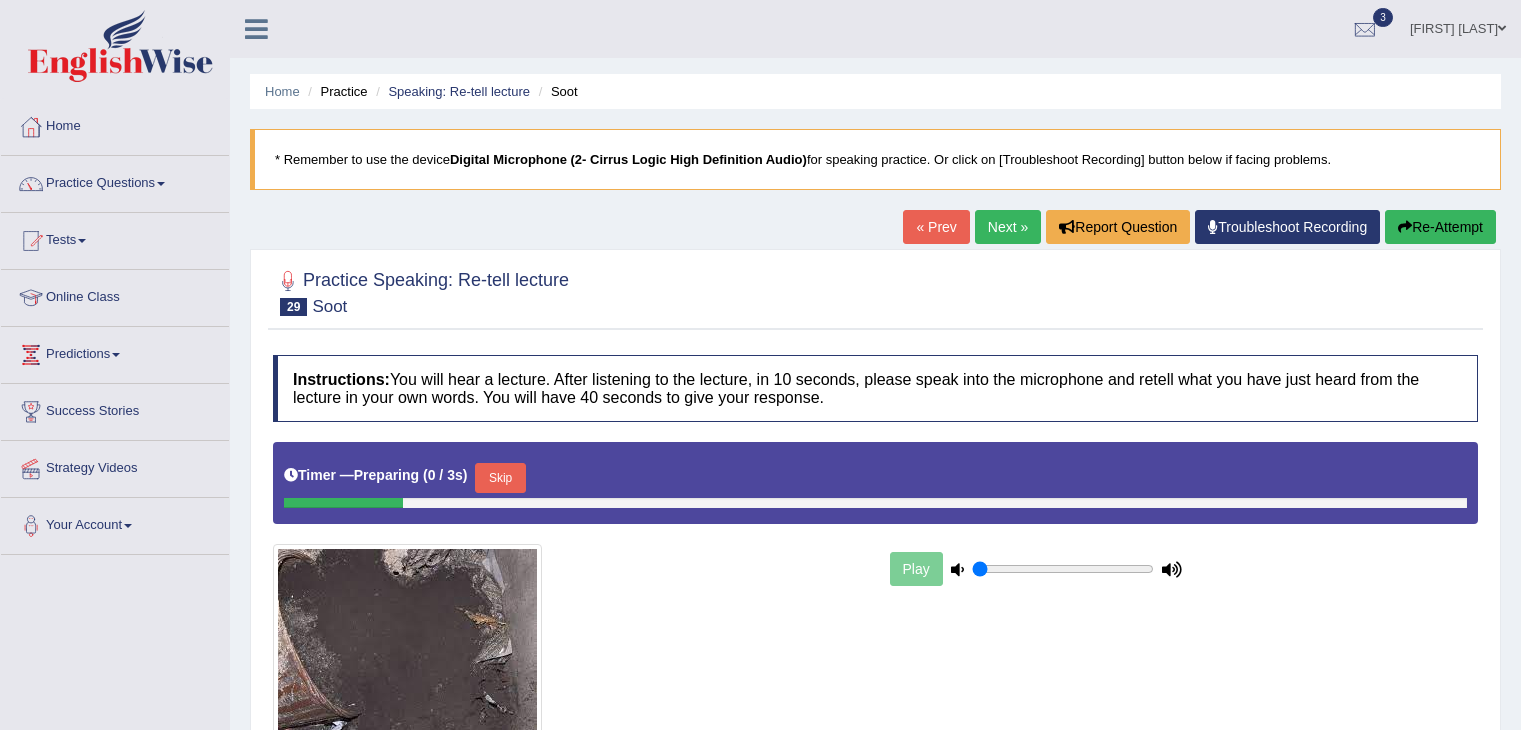 scroll, scrollTop: 0, scrollLeft: 0, axis: both 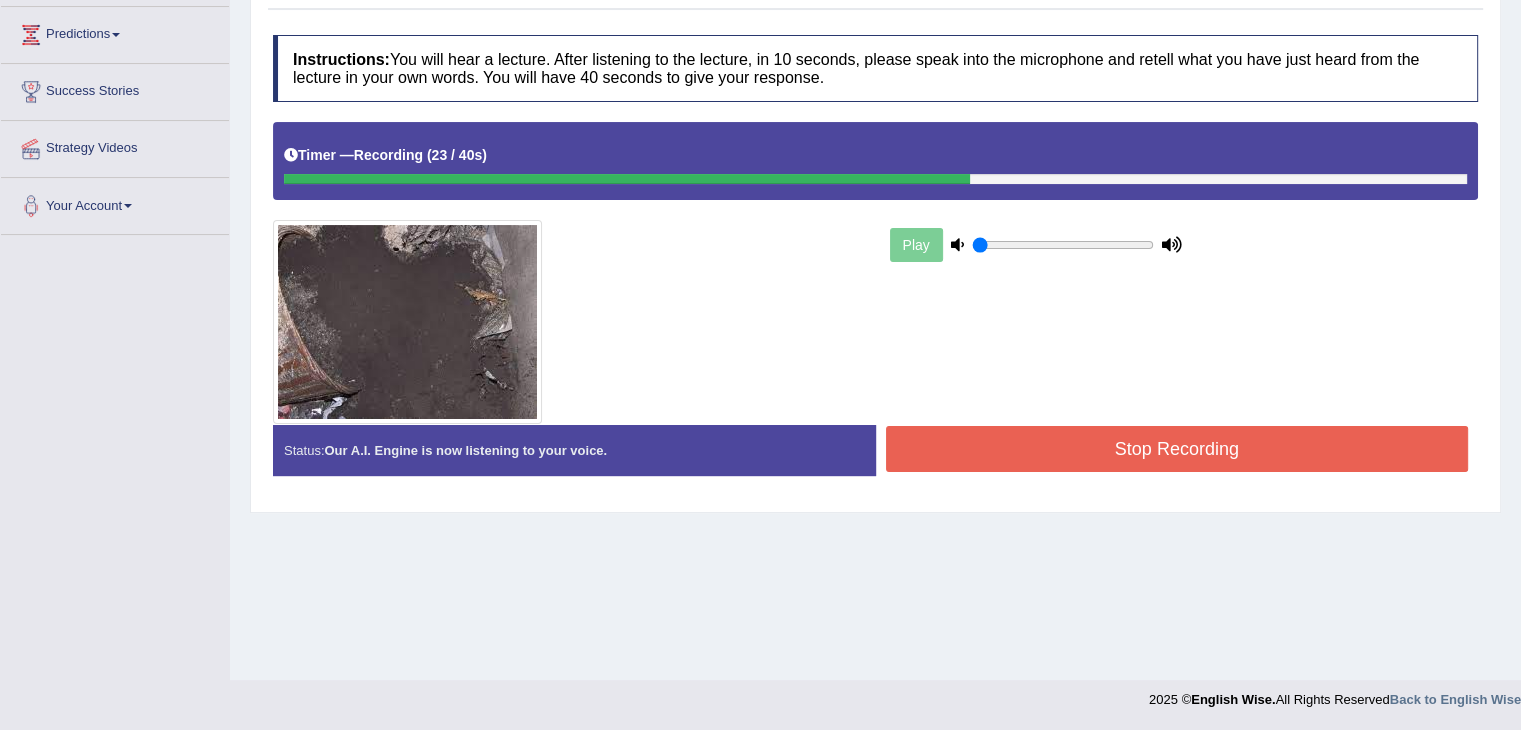 click on "Stop Recording" at bounding box center (1177, 449) 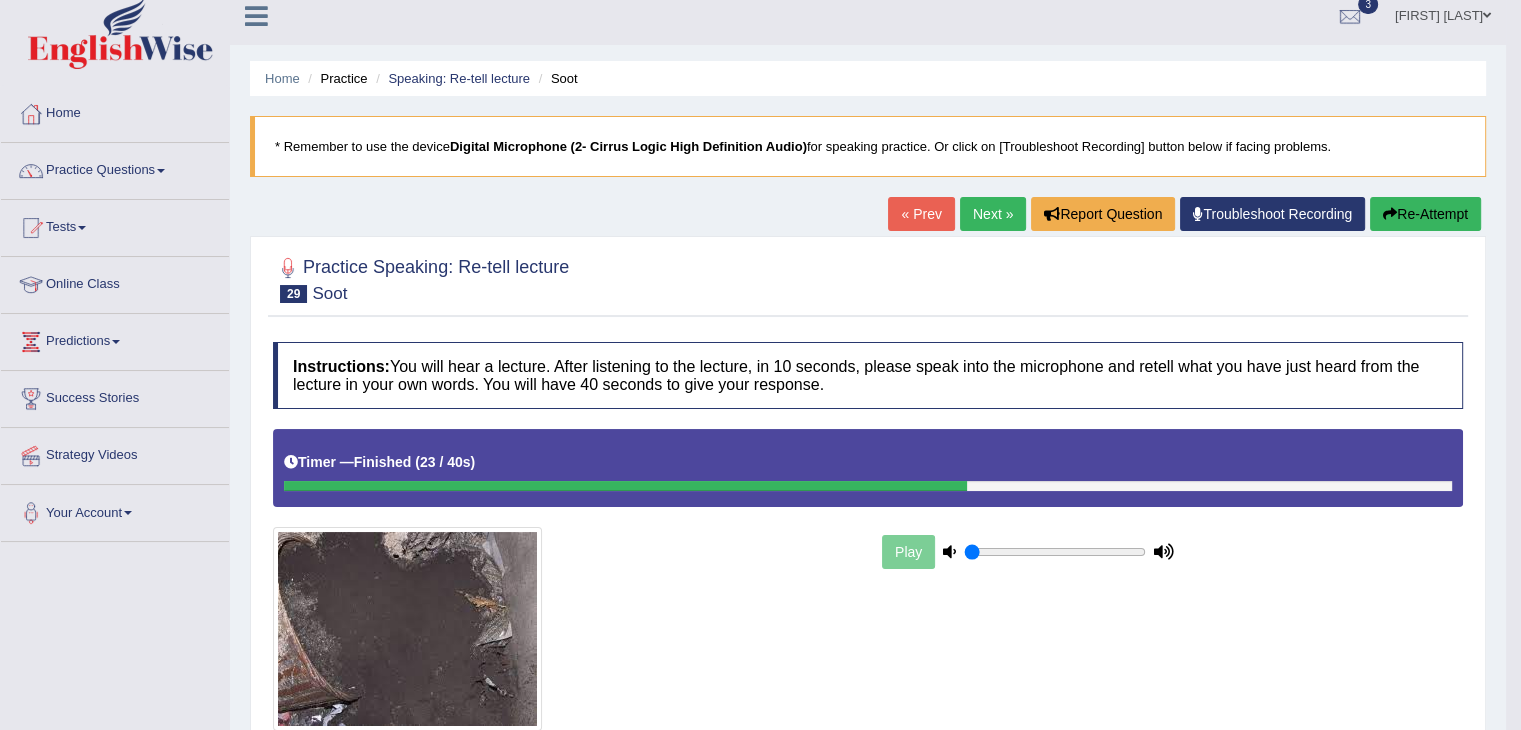 scroll, scrollTop: 0, scrollLeft: 0, axis: both 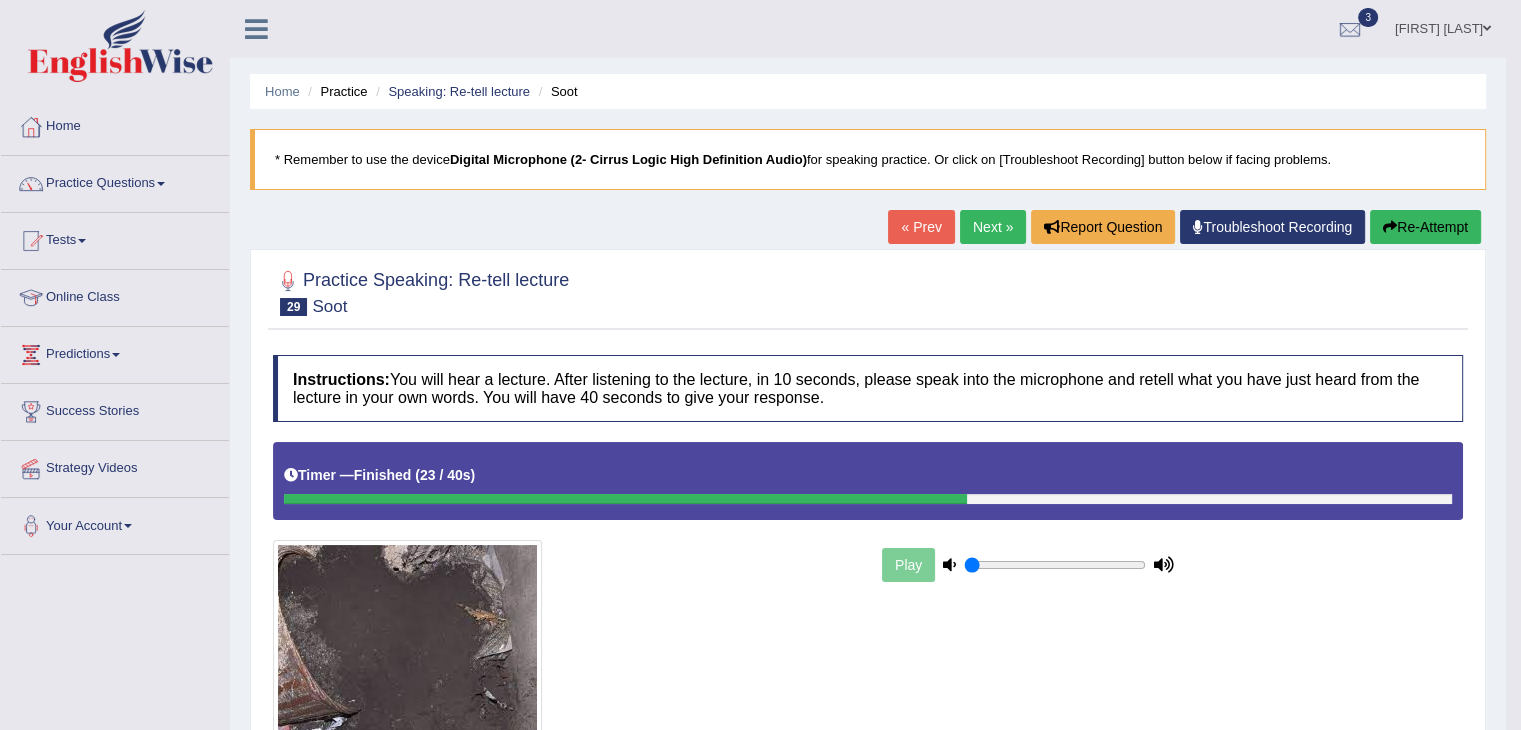 click on "Next »" at bounding box center (993, 227) 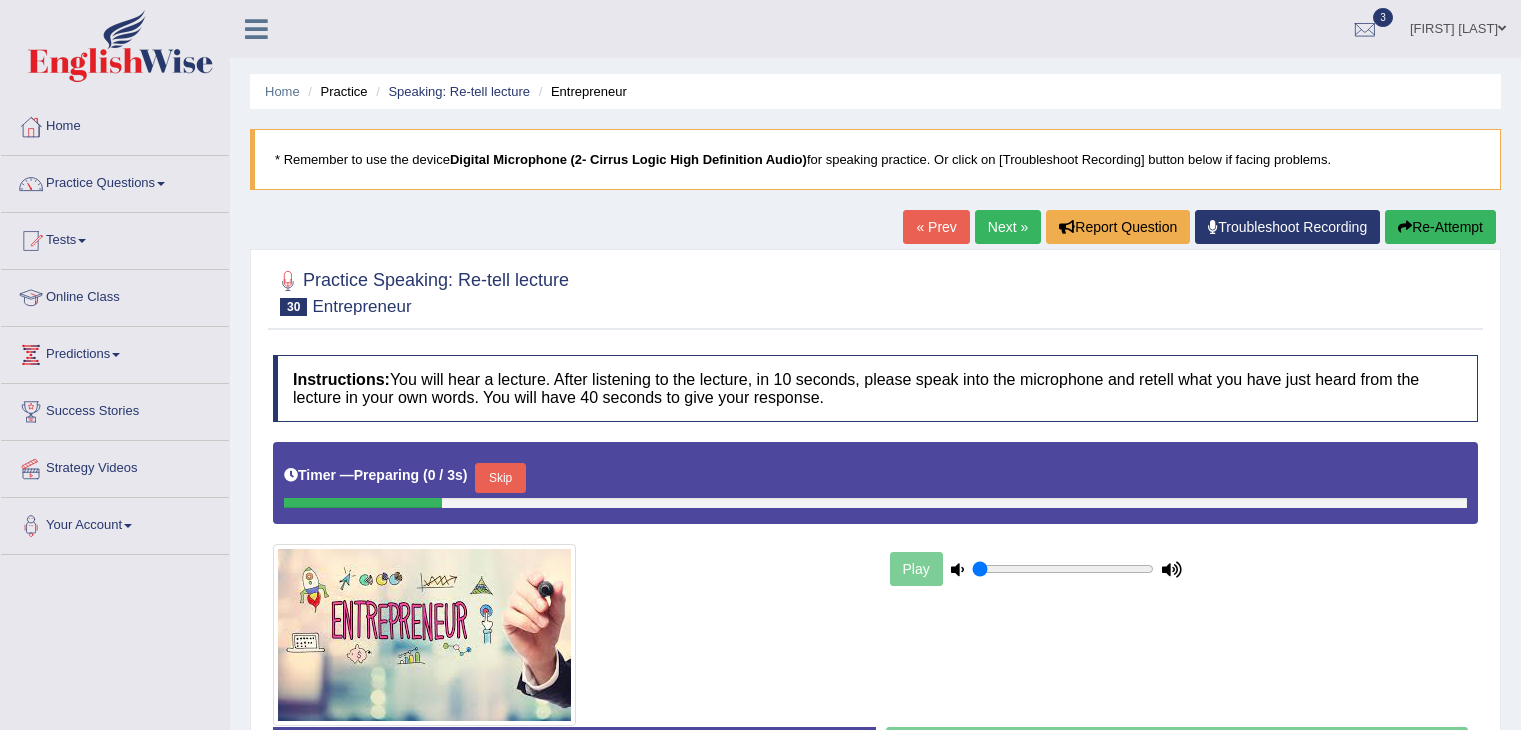 scroll, scrollTop: 0, scrollLeft: 0, axis: both 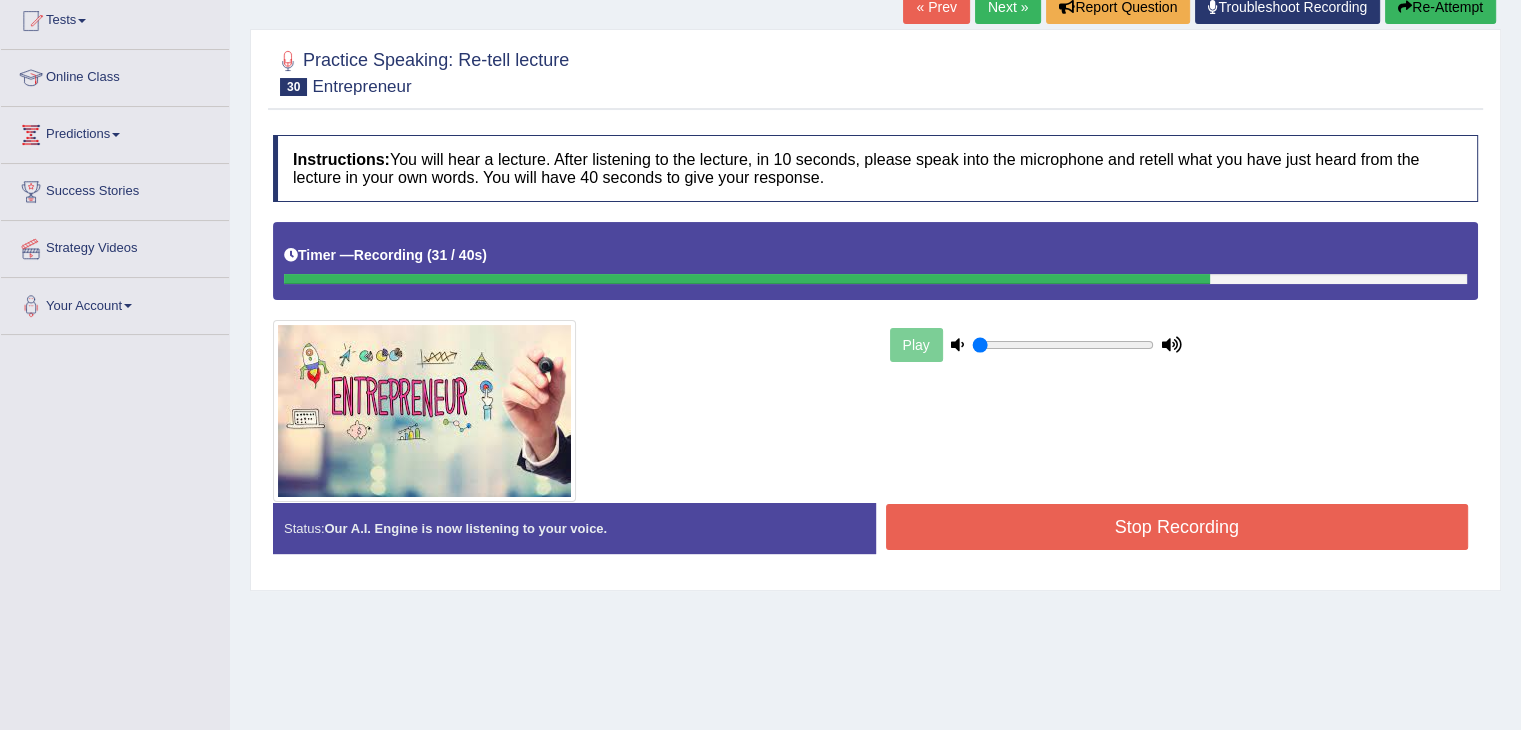 click on "Stop Recording" at bounding box center [1177, 527] 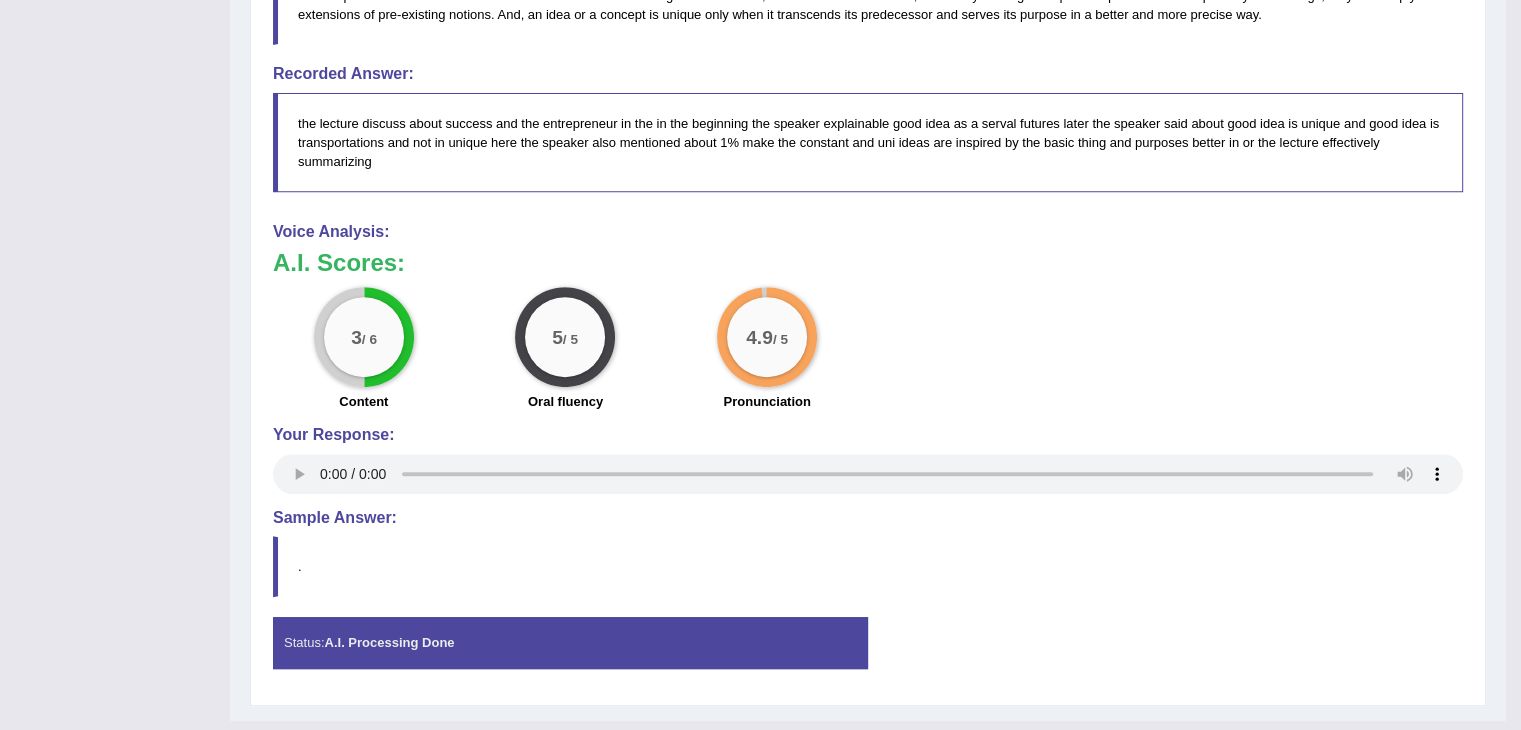 scroll, scrollTop: 852, scrollLeft: 0, axis: vertical 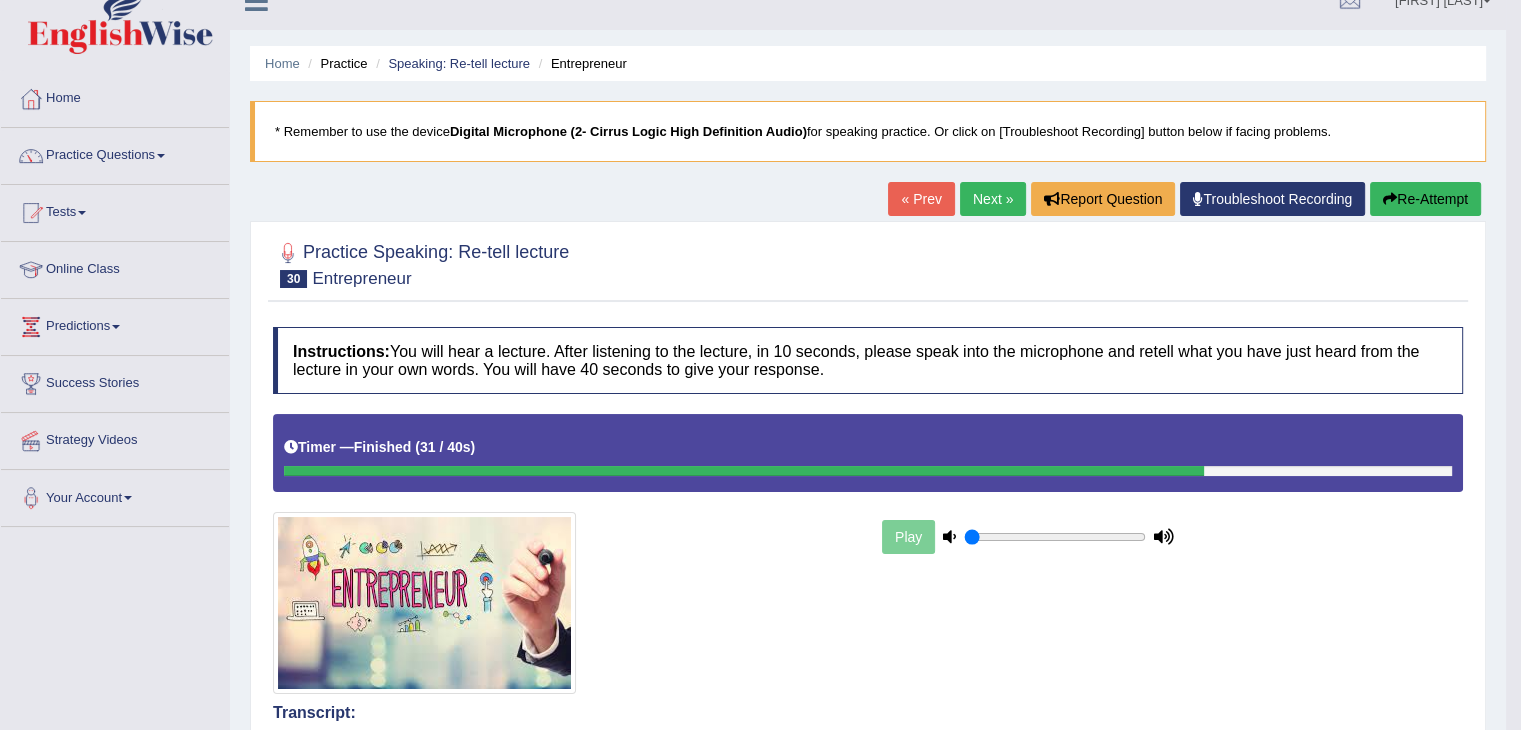click on "Next »" at bounding box center [993, 199] 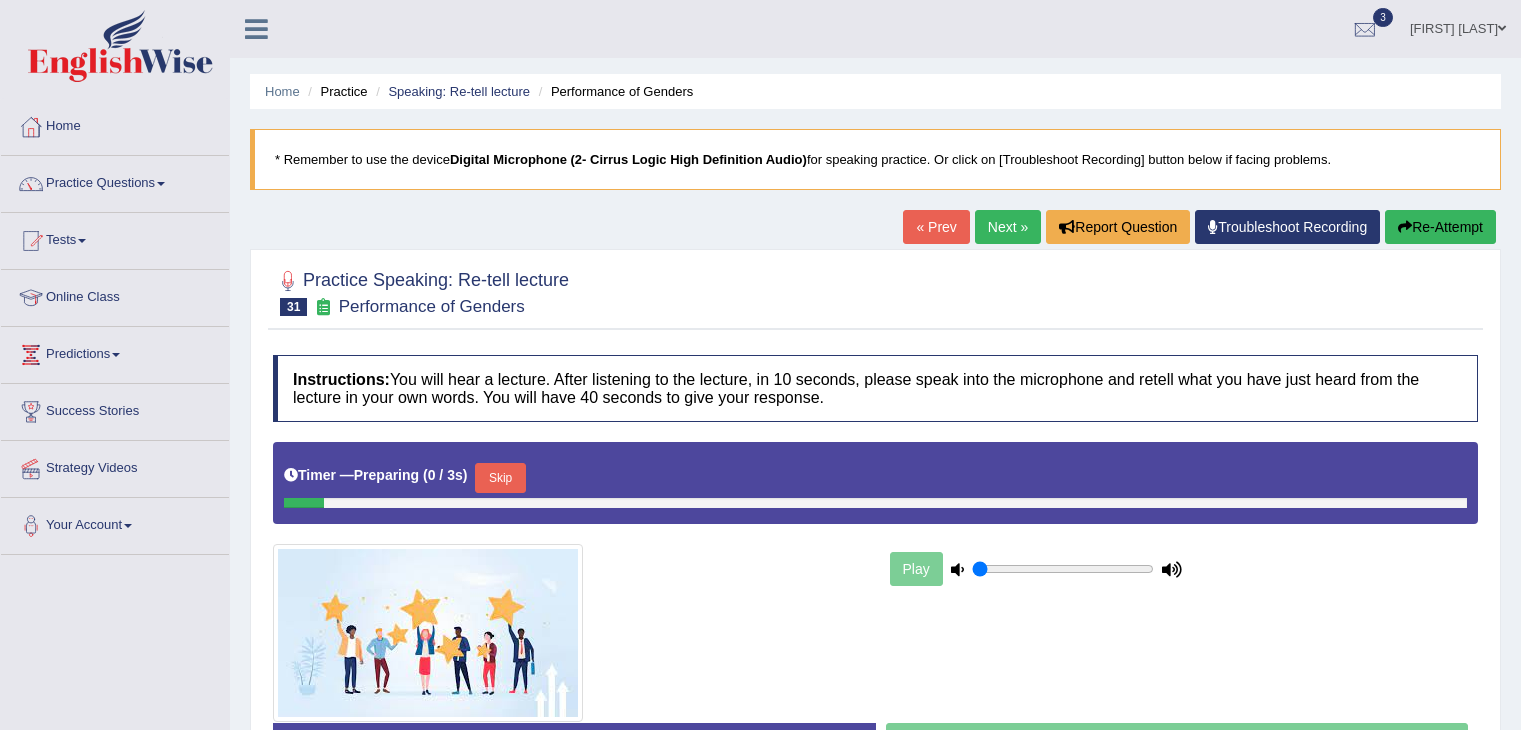scroll, scrollTop: 0, scrollLeft: 0, axis: both 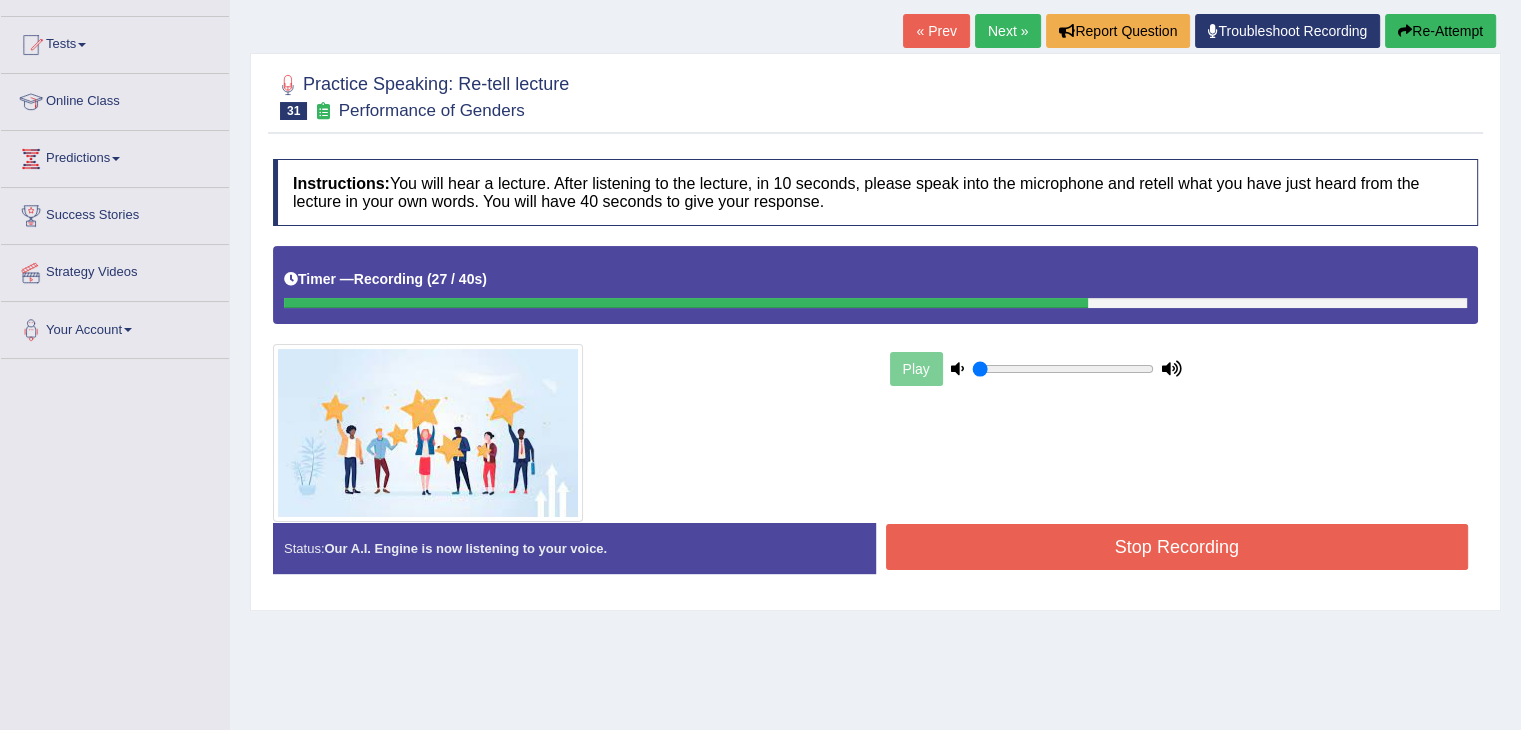 click on "Stop Recording" at bounding box center (1177, 547) 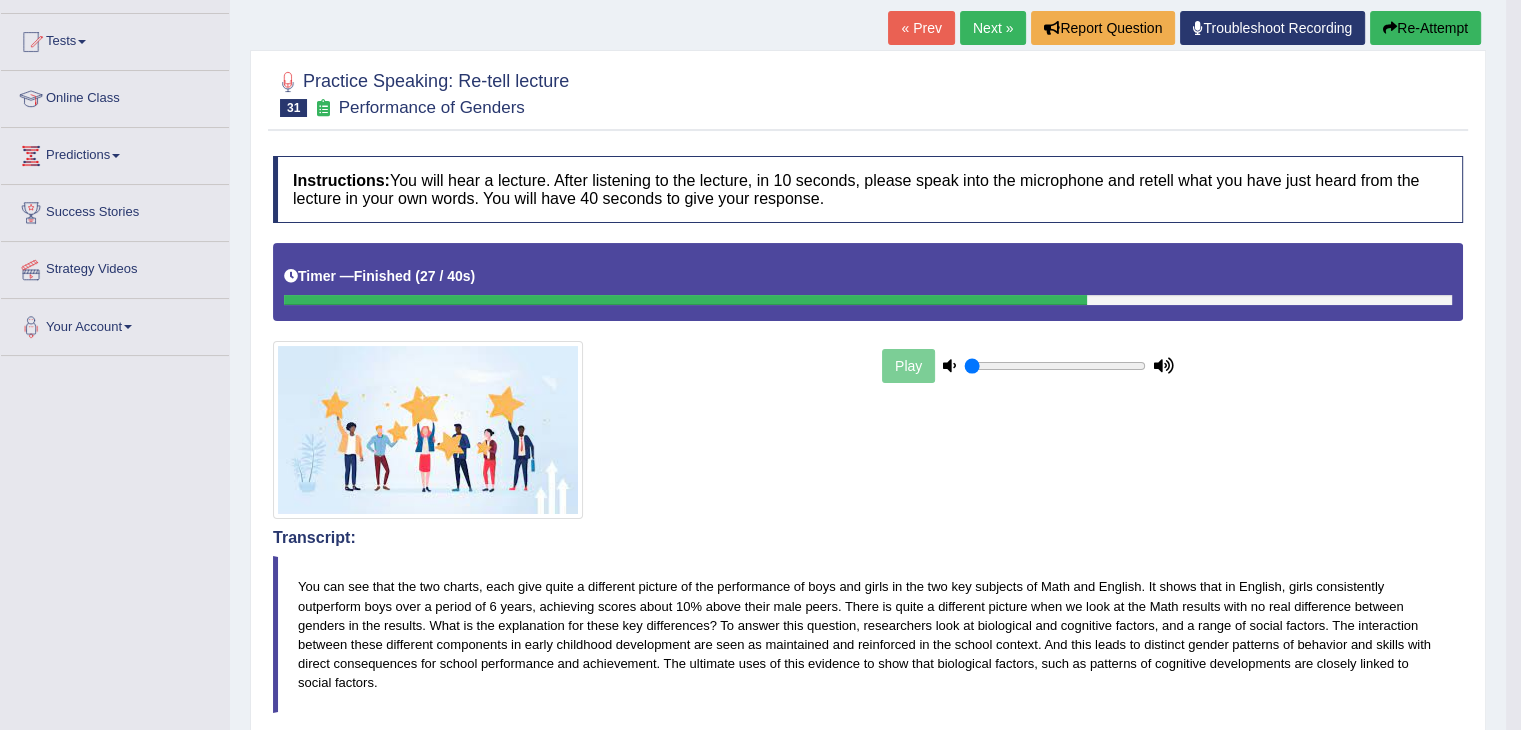 scroll, scrollTop: 198, scrollLeft: 0, axis: vertical 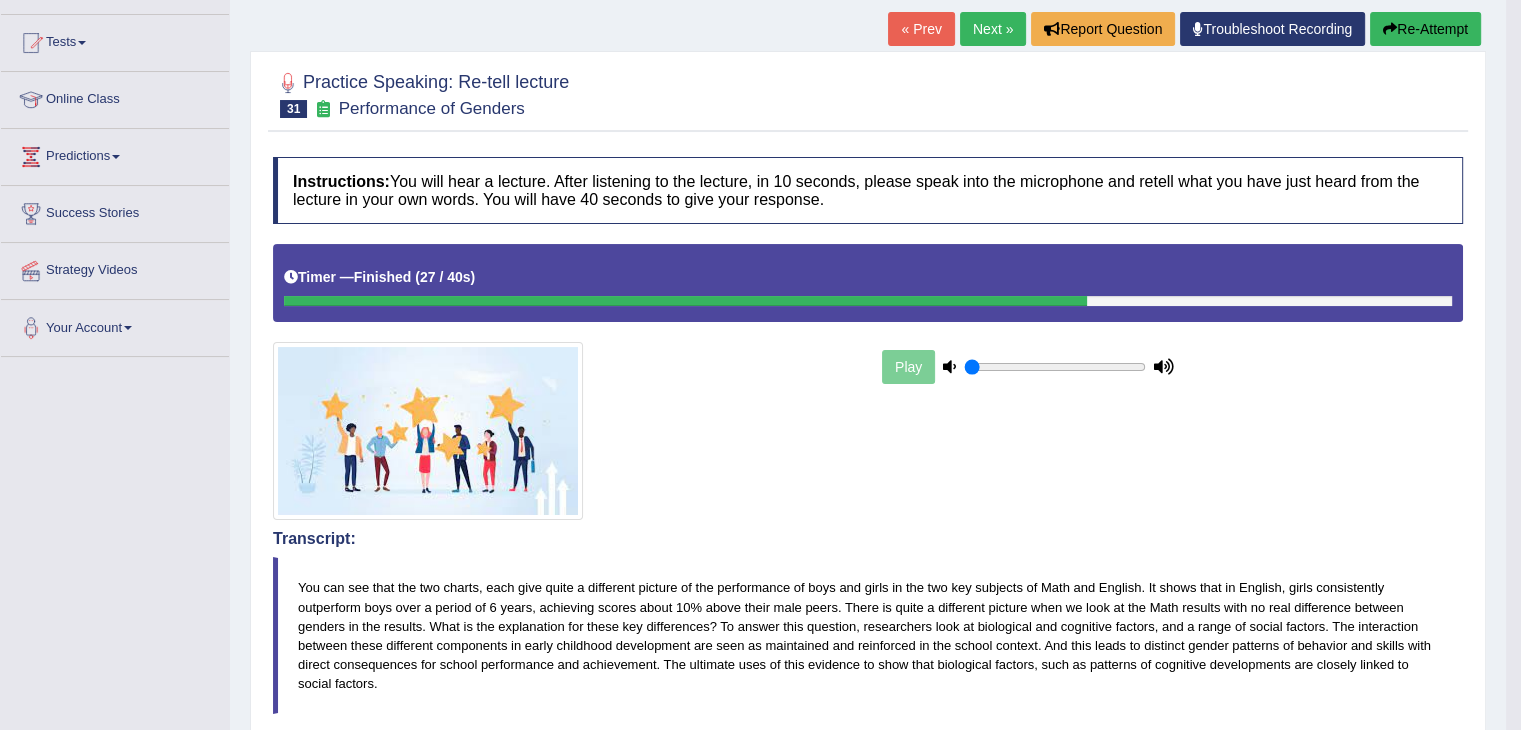 click on "Re-Attempt" at bounding box center [1425, 29] 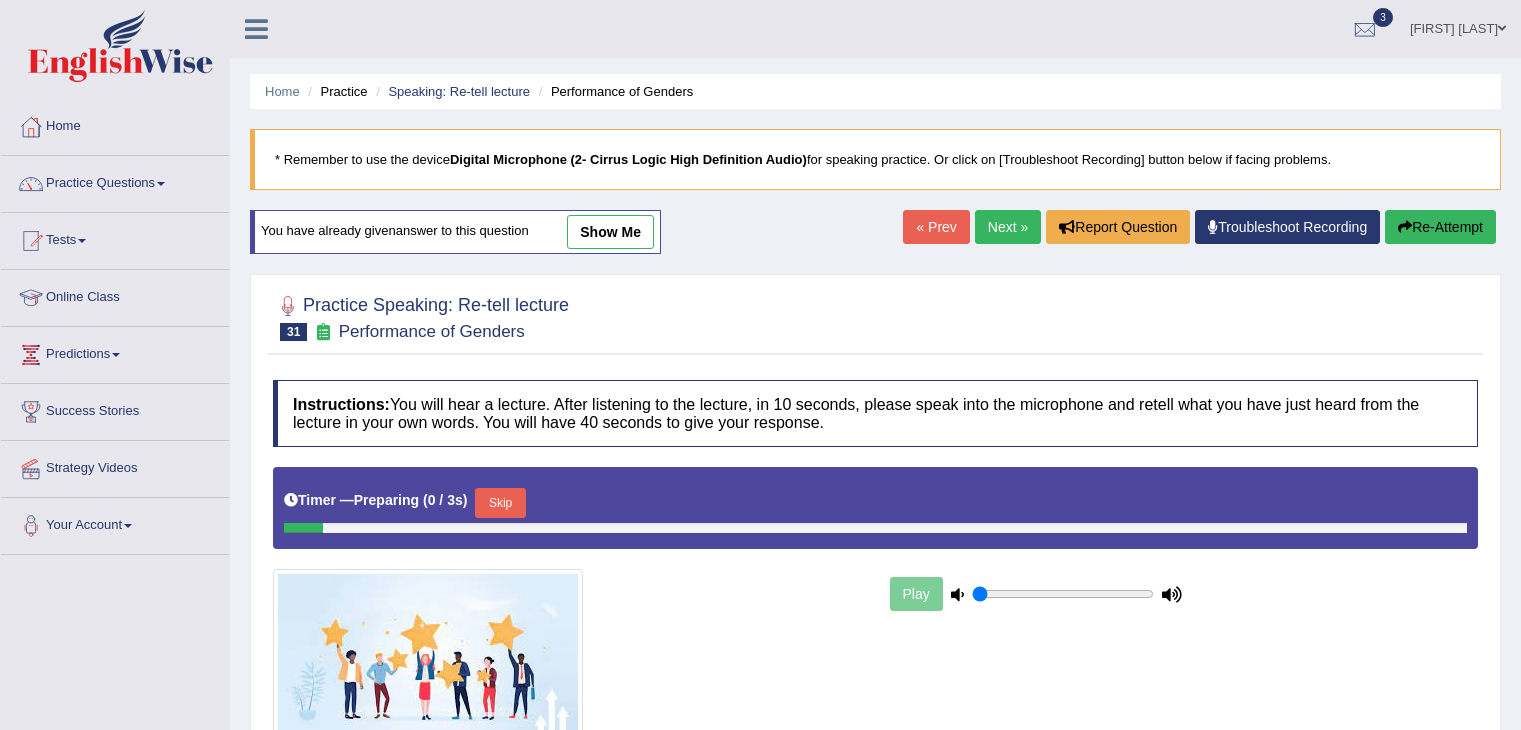 scroll, scrollTop: 198, scrollLeft: 0, axis: vertical 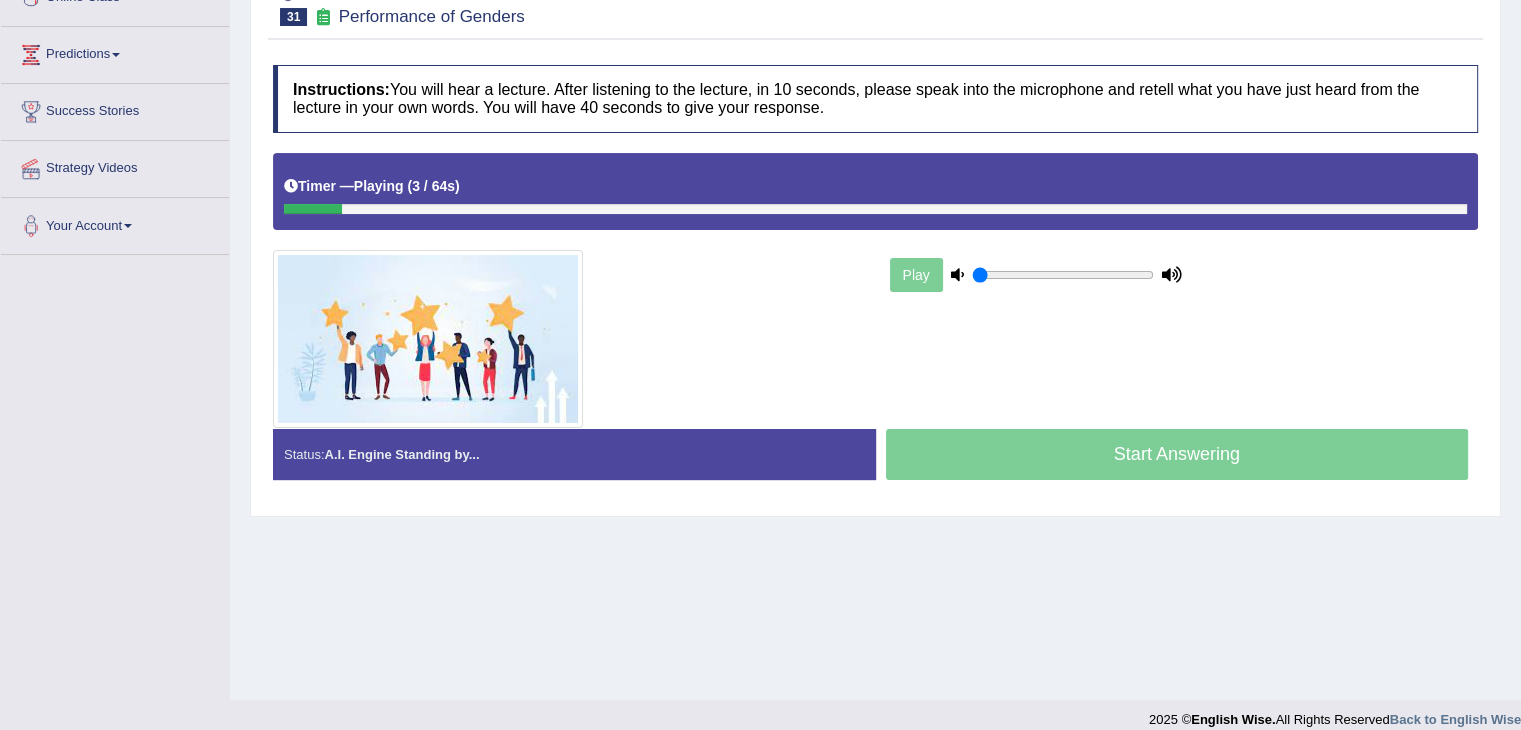 click on "Start Answering" at bounding box center [1177, 457] 